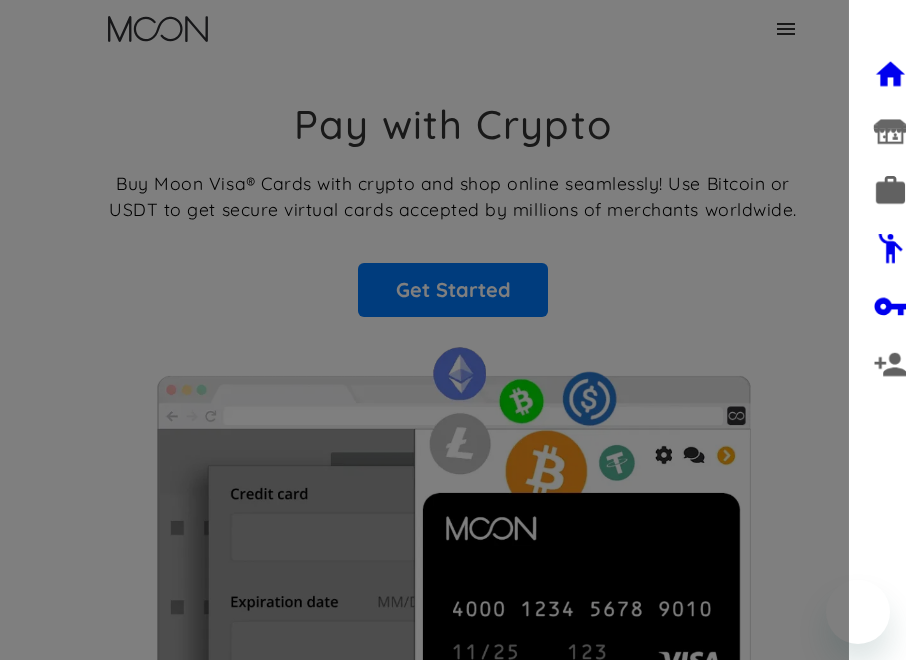 scroll, scrollTop: 0, scrollLeft: 0, axis: both 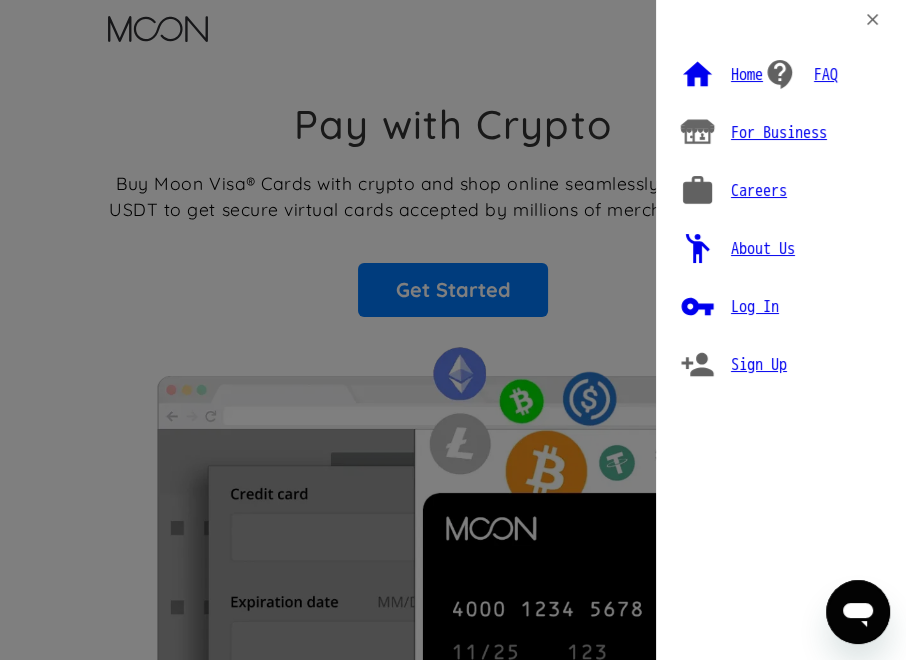 click on "Log In" at bounding box center [755, 307] 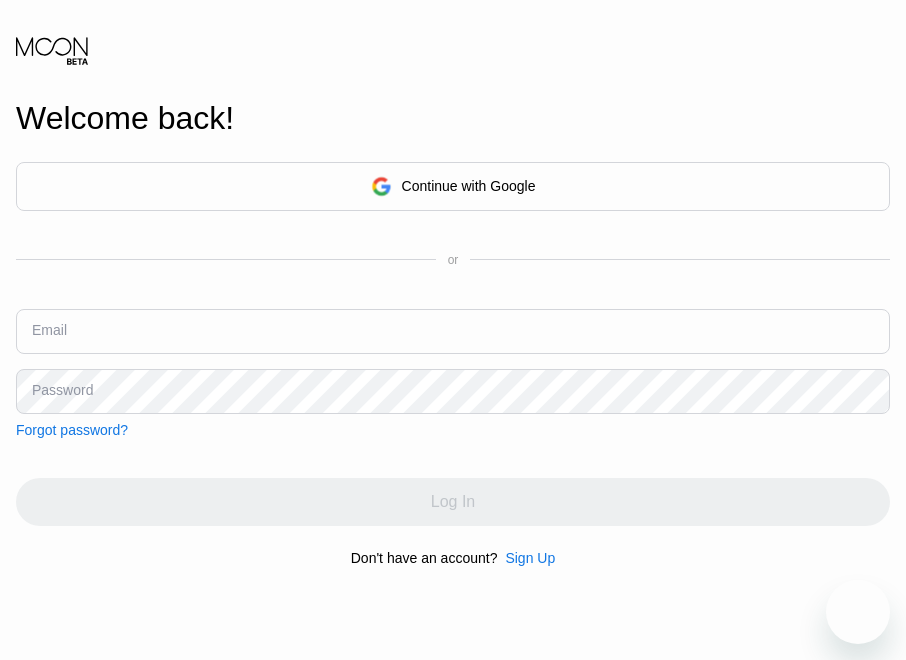 type on "[EMAIL_ADDRESS][DOMAIN_NAME]" 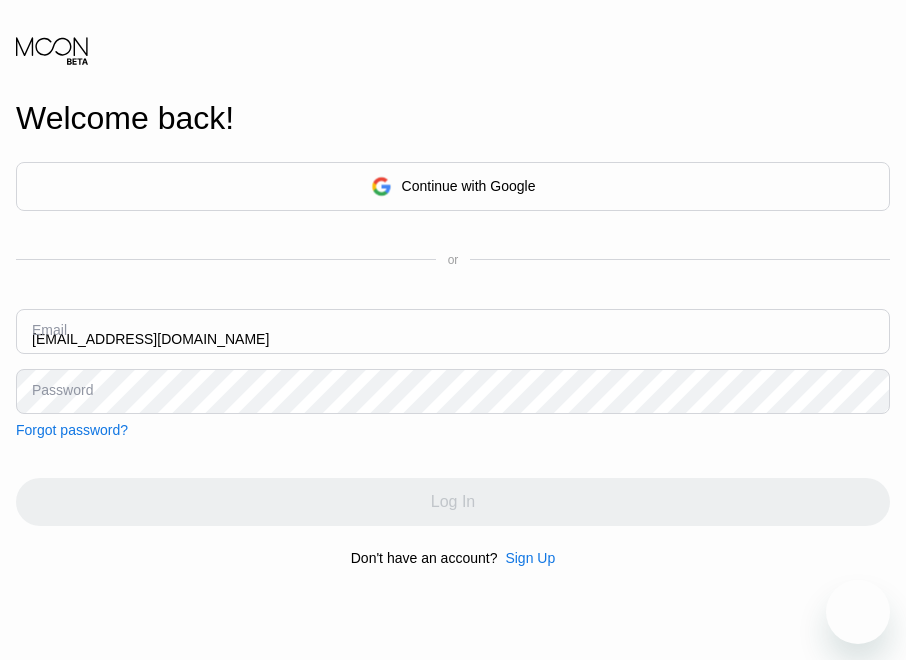 scroll, scrollTop: 0, scrollLeft: 0, axis: both 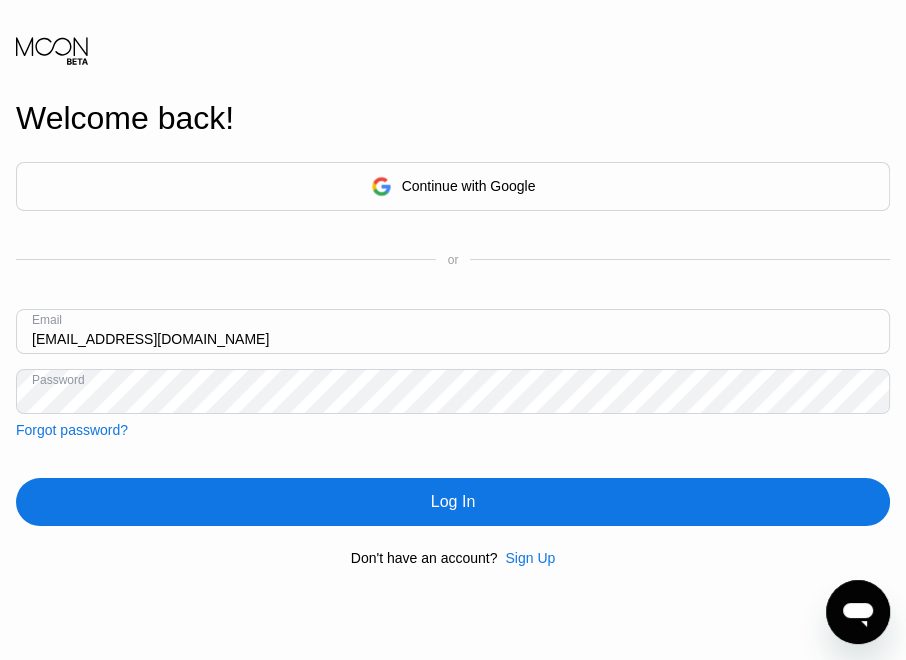click on "Log In" at bounding box center (453, 502) 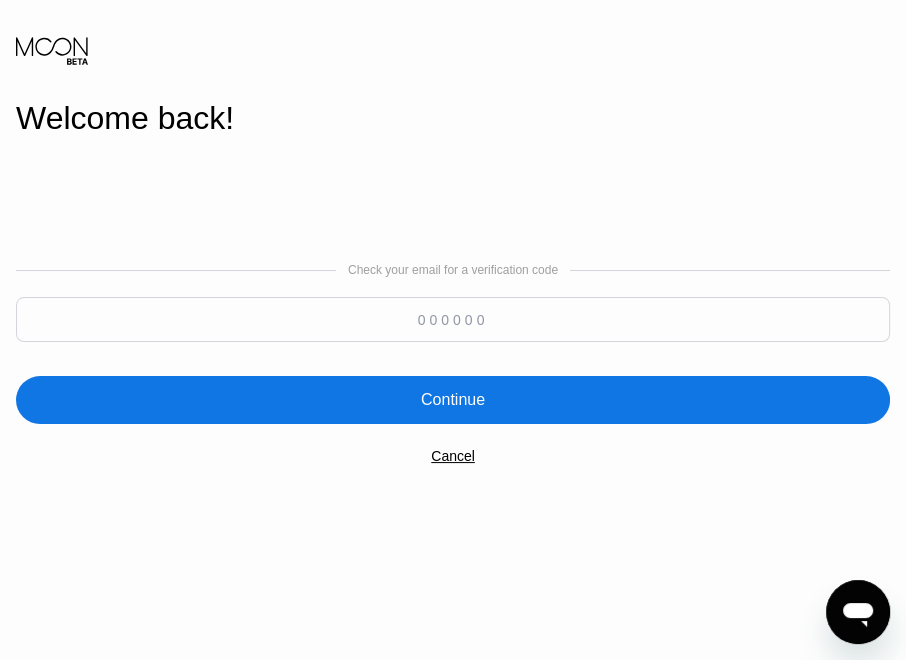 click at bounding box center (453, 319) 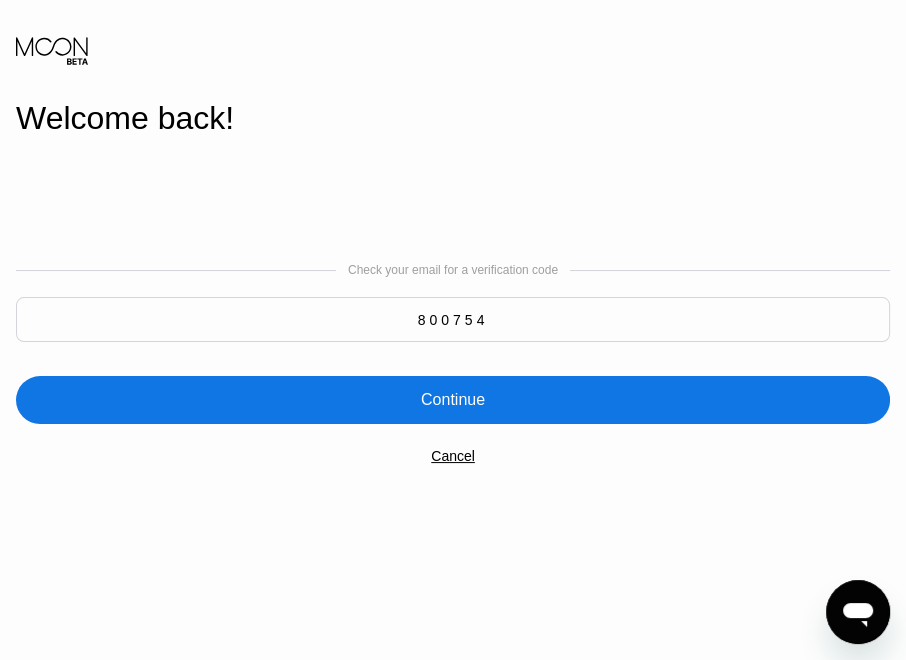 type on "800754" 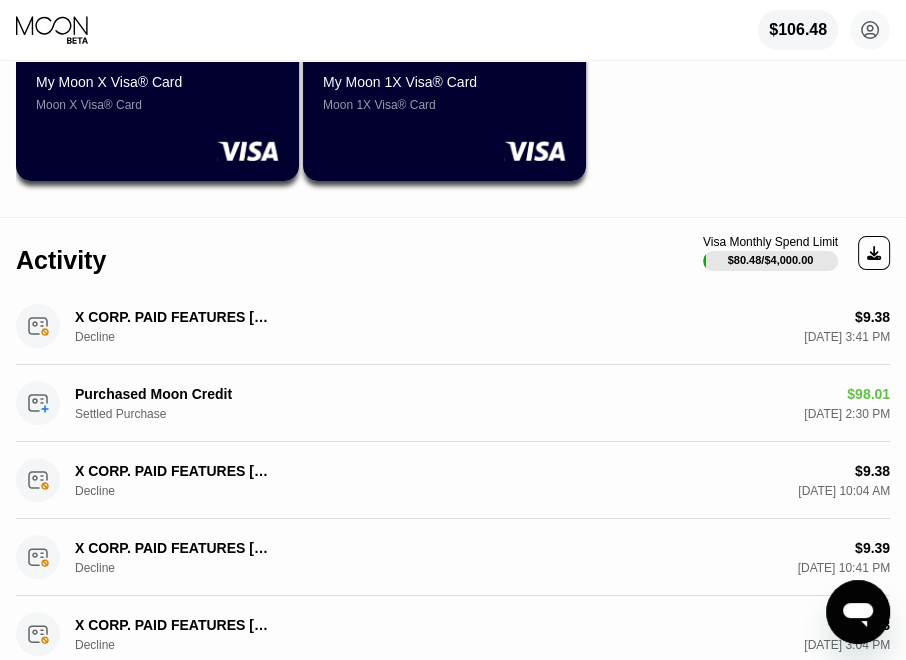 scroll, scrollTop: 0, scrollLeft: 0, axis: both 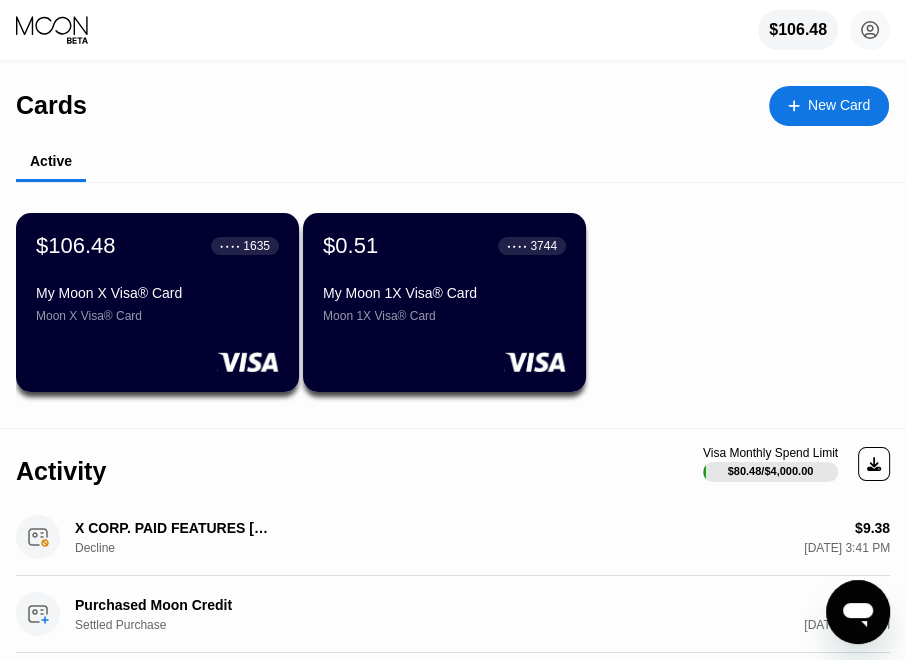 click on "$106.48 ● ● ● ● 1635 My Moon X Visa® Card Moon X Visa® Card" at bounding box center [157, 278] 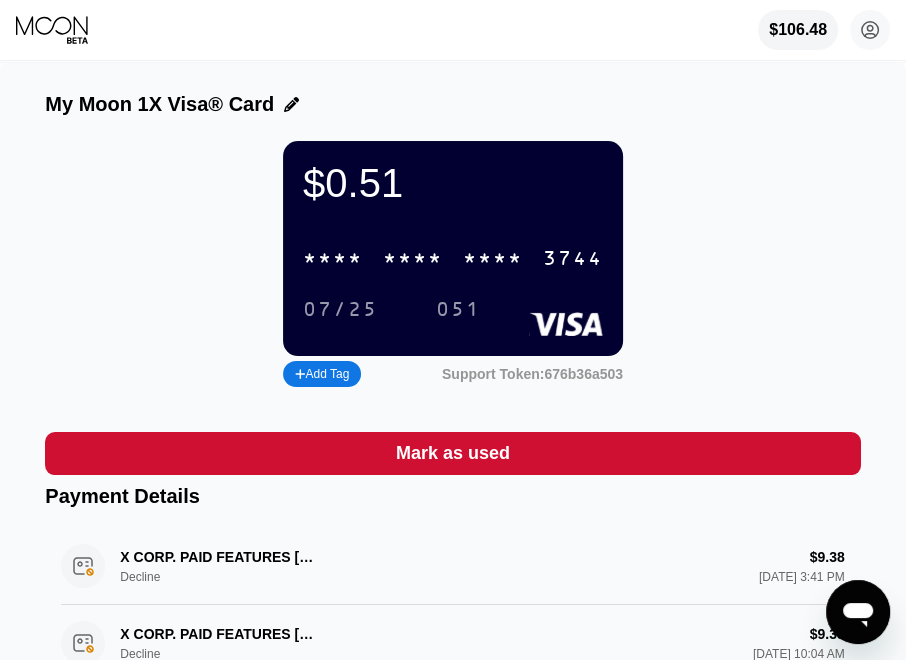 click on "* * * *" at bounding box center [493, 259] 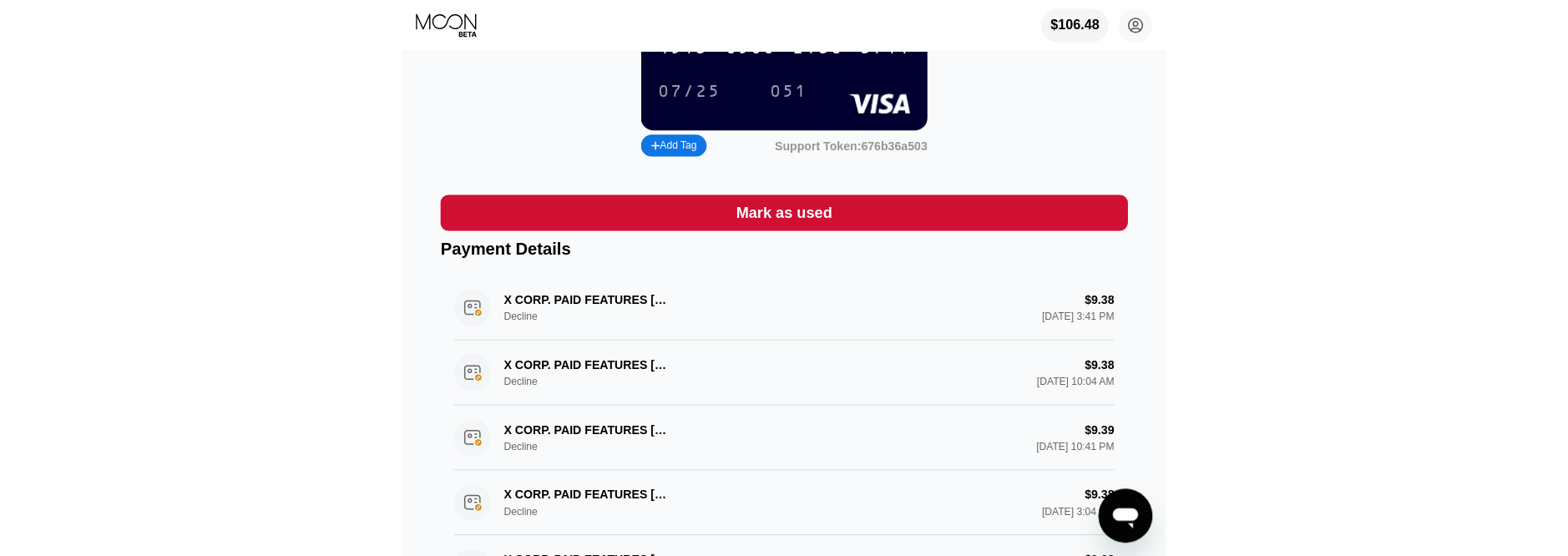 scroll, scrollTop: 0, scrollLeft: 0, axis: both 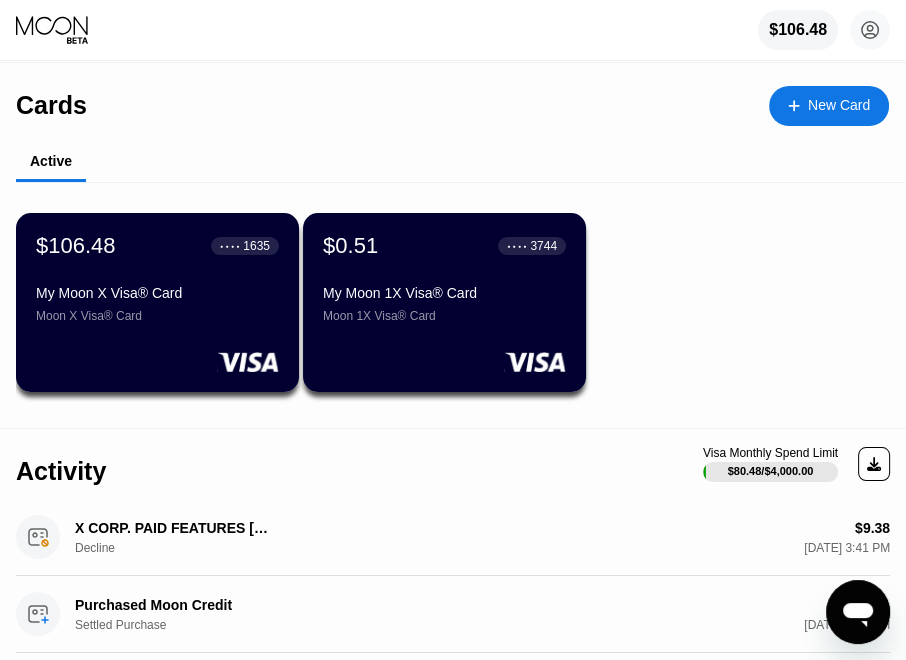 click on "My Moon X Visa® Card" at bounding box center [157, 293] 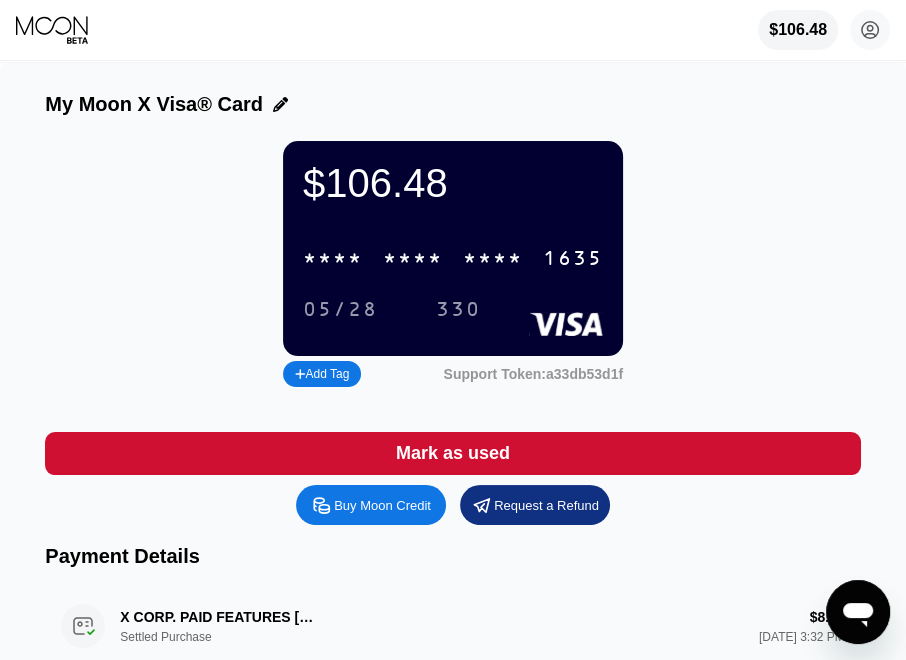 click on "* * * *" at bounding box center (413, 259) 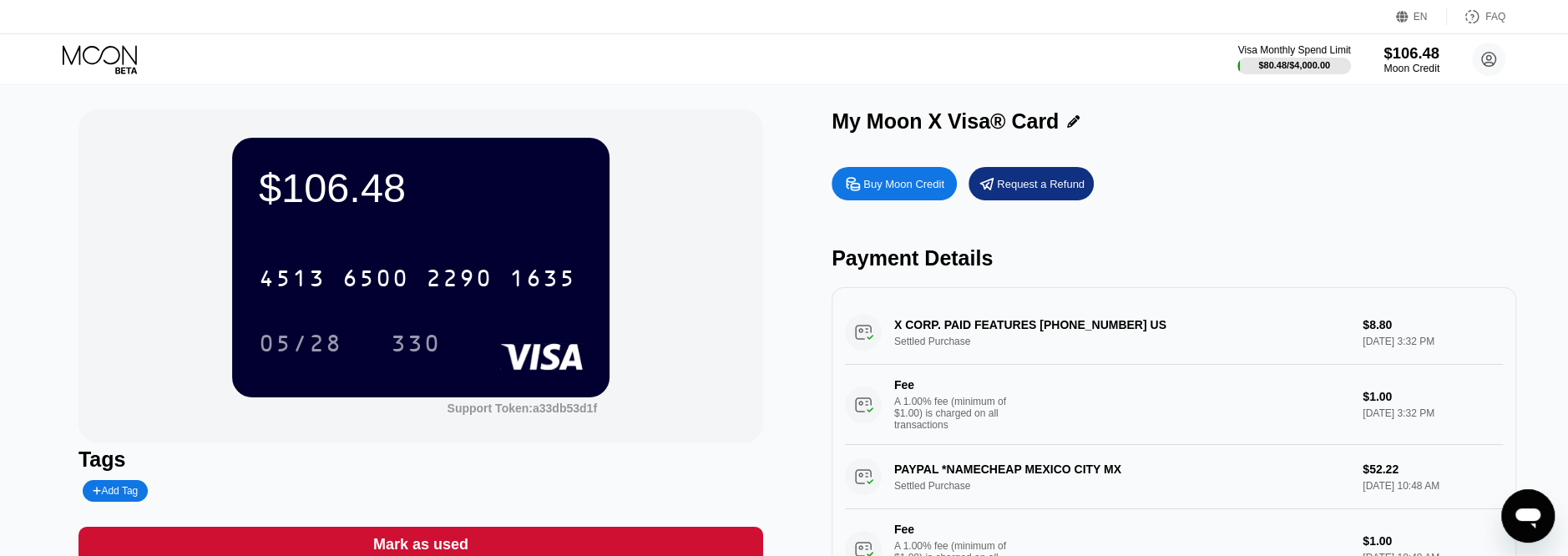 click on "Moon Credit" at bounding box center (1411, 68) 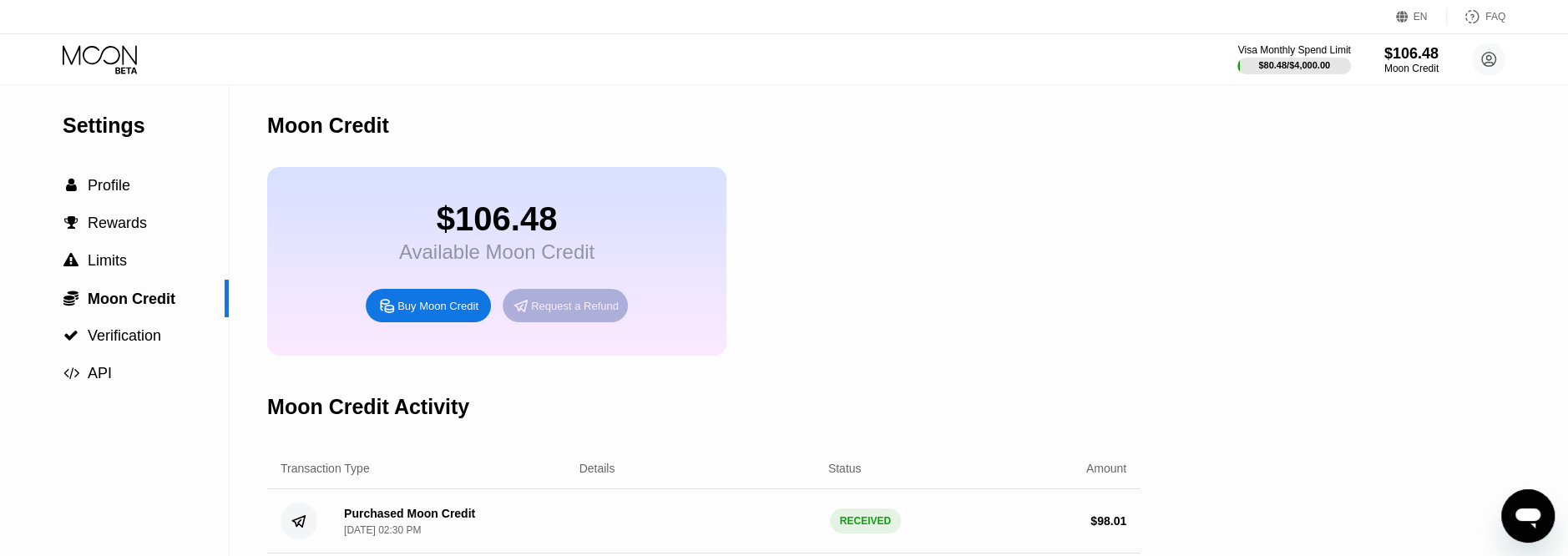 click on "Request a Refund" at bounding box center [574, 306] 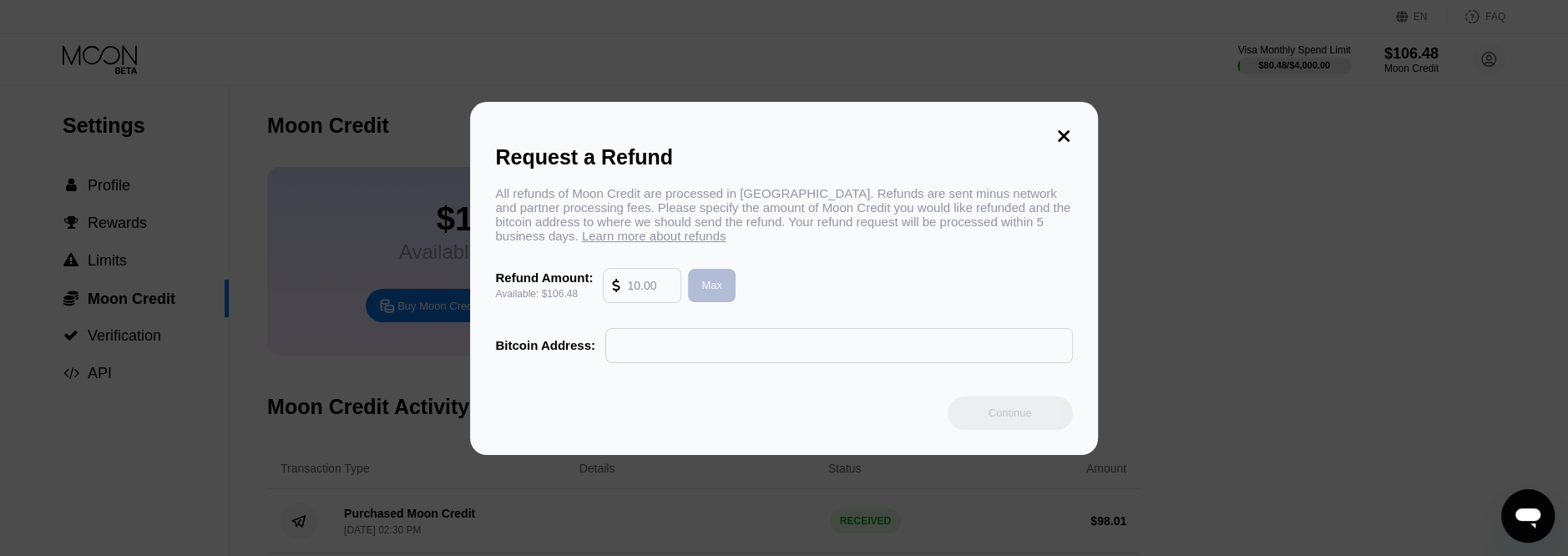 click on "Max" at bounding box center [711, 285] 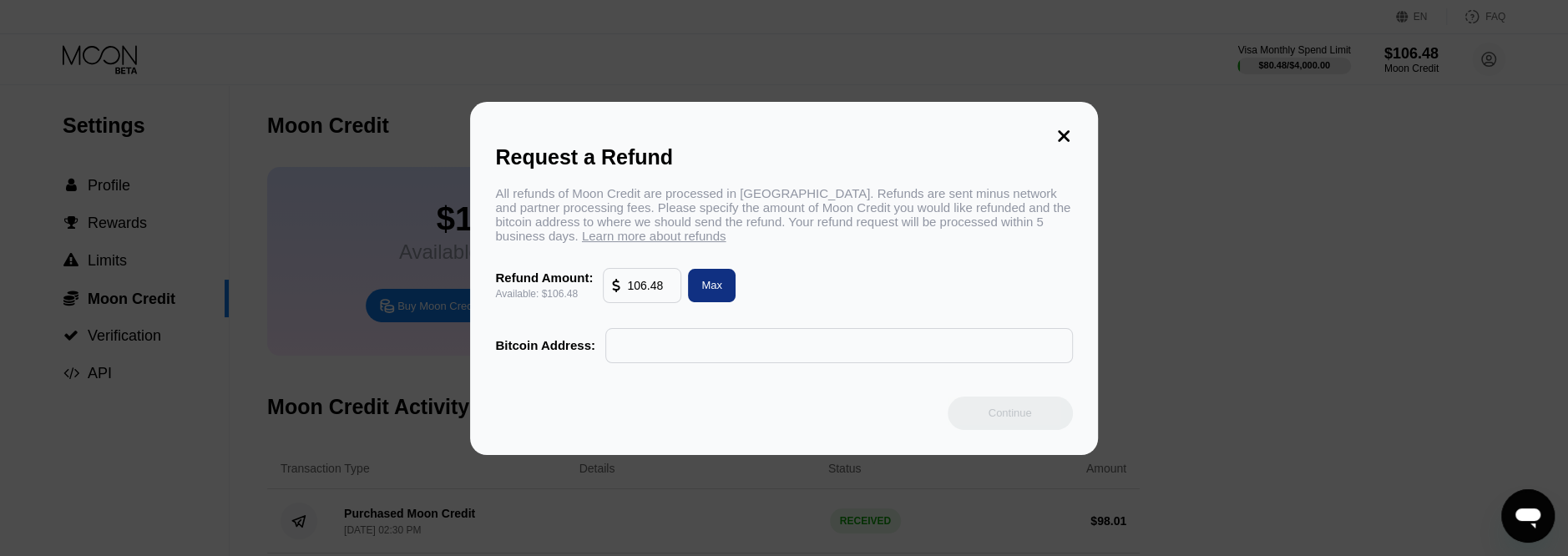 click at bounding box center [839, 346] 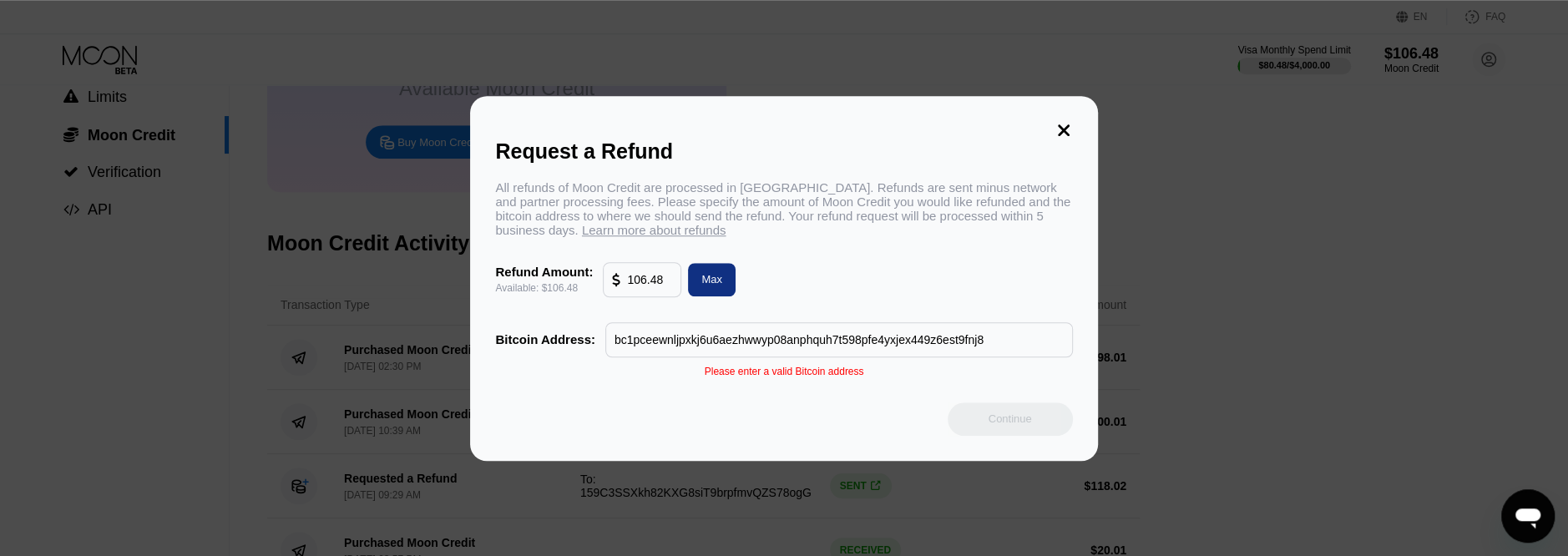 scroll, scrollTop: 176, scrollLeft: 0, axis: vertical 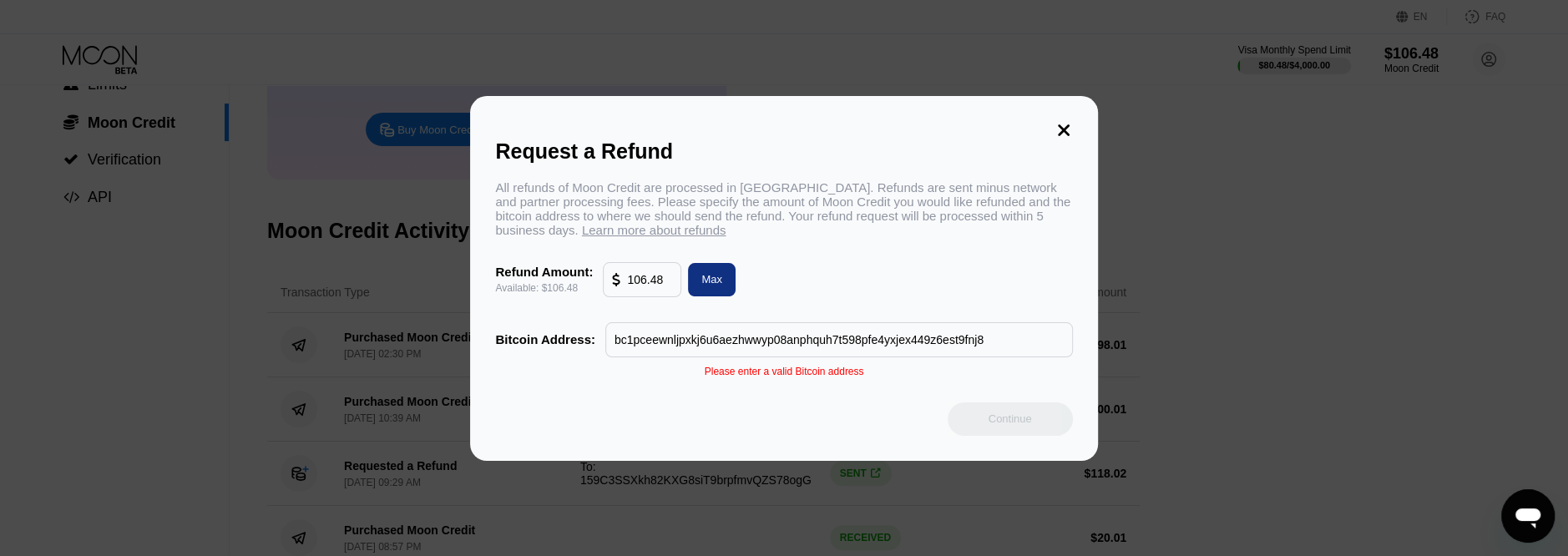 click on "bc1pceewnljpxkj6u6aezhwwyp08anphquh7t598pfe4yxjex449z6est9fnj8" at bounding box center (839, 340) 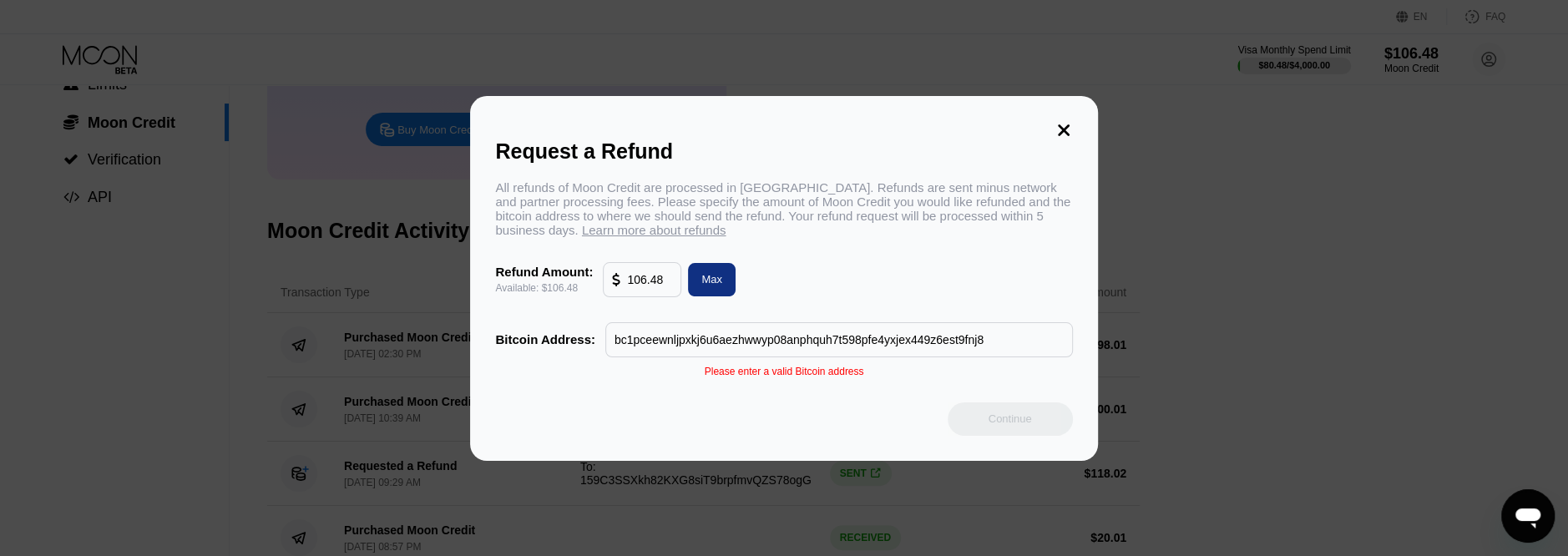 paste 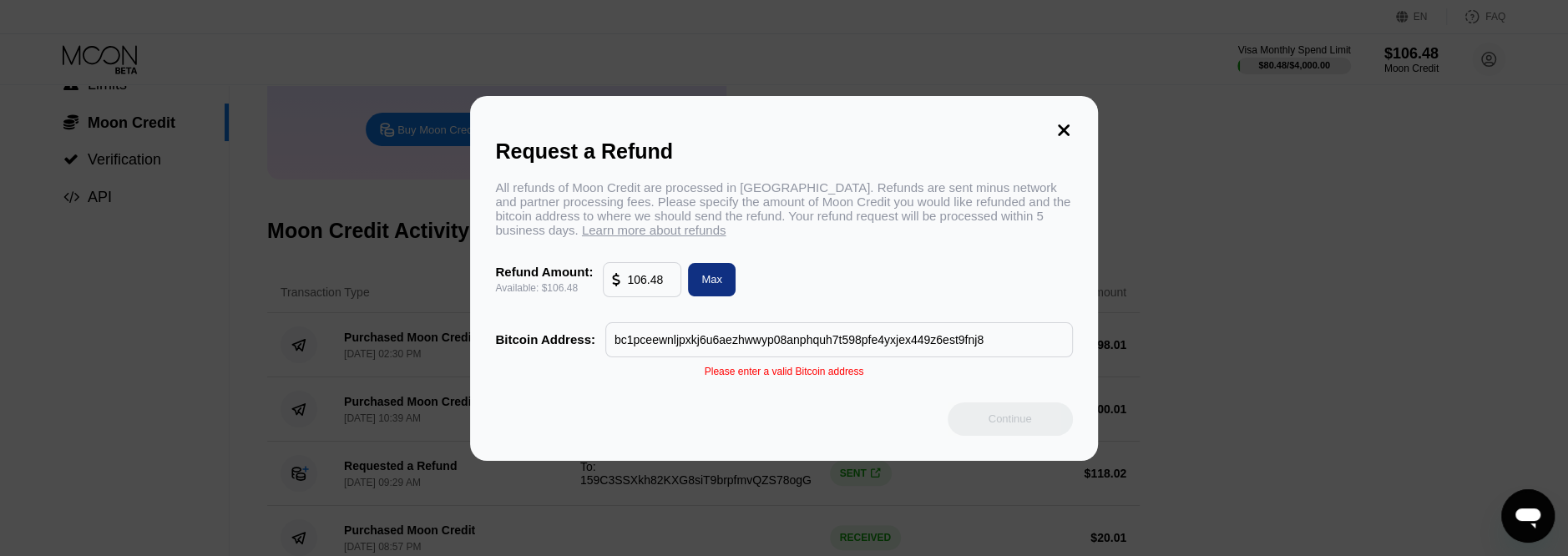 type on "bc1pceewnljpxkj6u6aezhwwyp08anphquh7t598pfe4yxjex449z6est9fnj8" 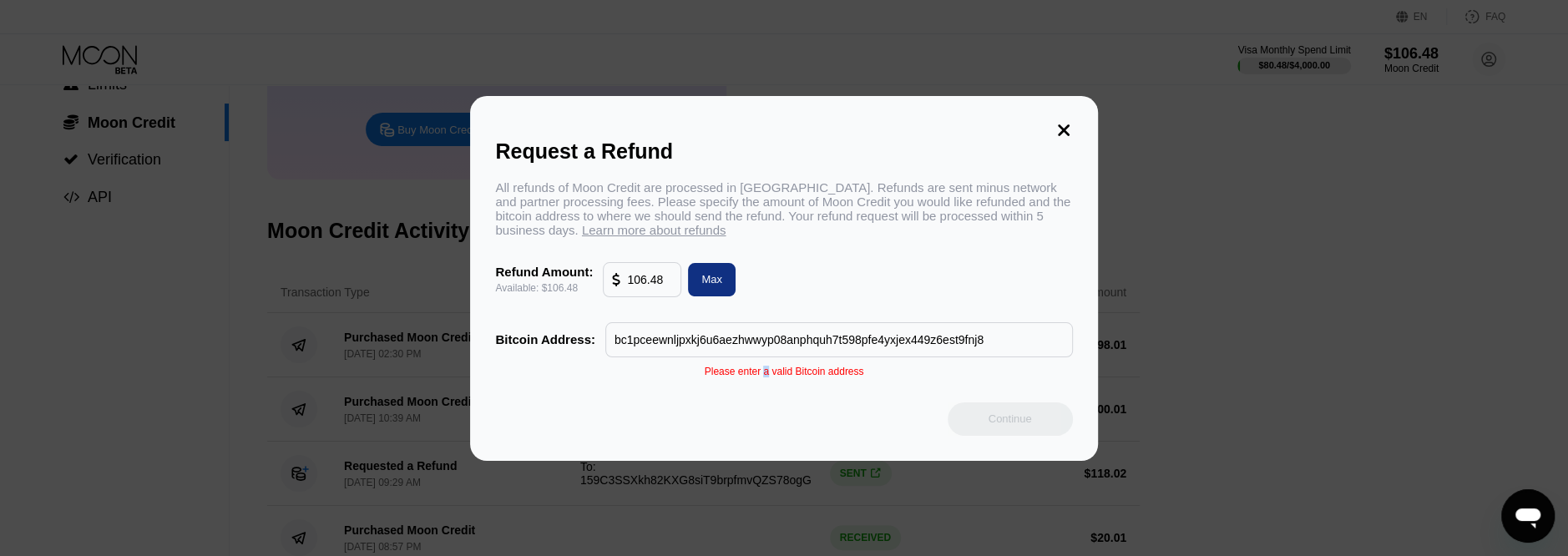click on "Request a Refund All refunds of Moon Credit are processed in [GEOGRAPHIC_DATA]. Refunds are sent minus network and partner processing fees. Please specify the amount of Moon Credit you would like refunded and the bitcoin address to where we should send the refund. Your refund request will be processed within 5 business days.   Learn more about refunds Refund Amount: Available:   $106.48 106.48 [PERSON_NAME] Address: bc1pceewnljpxkj6u6aezhwwyp08anphquh7t598pfe4yxjex449z6est9fnj8 Please enter a valid Bitcoin address Continue" at bounding box center (783, 278) 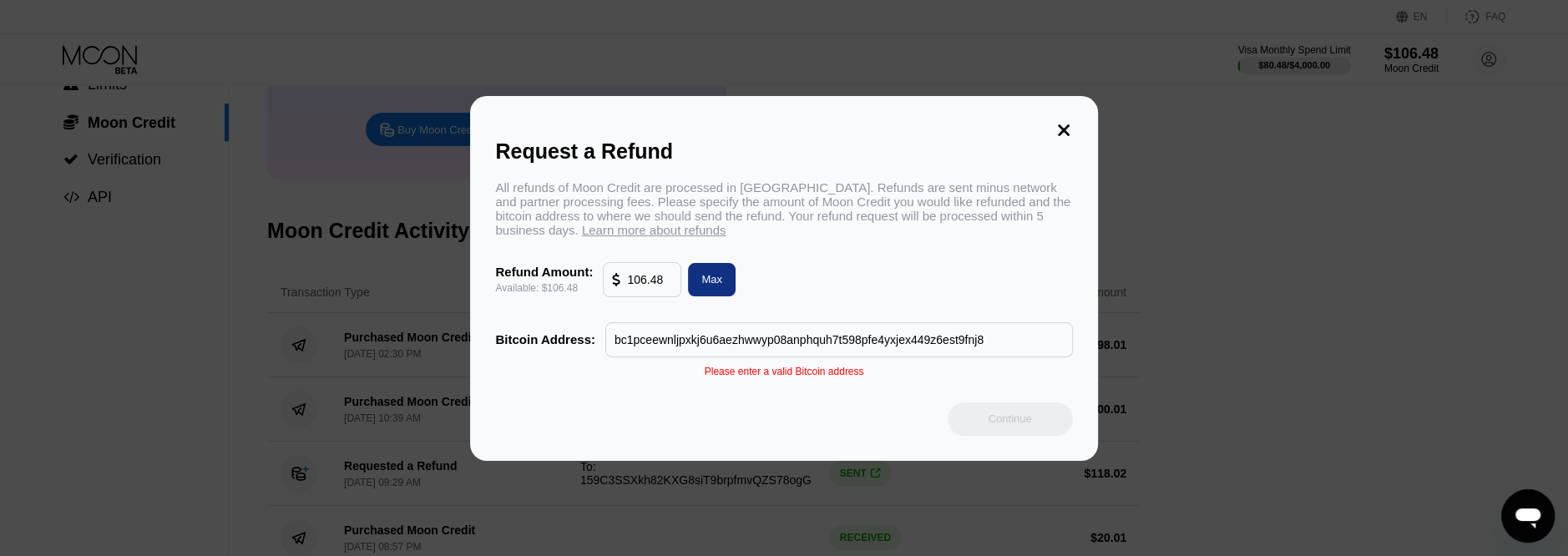 click on "bc1pceewnljpxkj6u6aezhwwyp08anphquh7t598pfe4yxjex449z6est9fnj8" at bounding box center (839, 340) 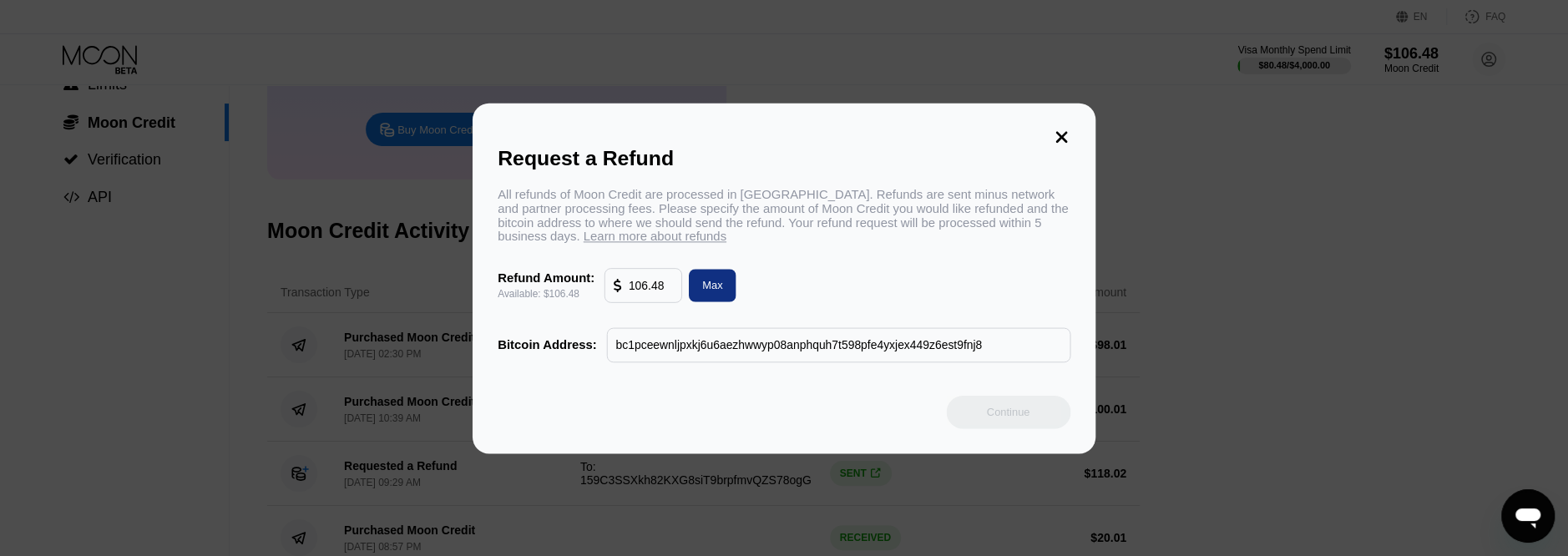 type 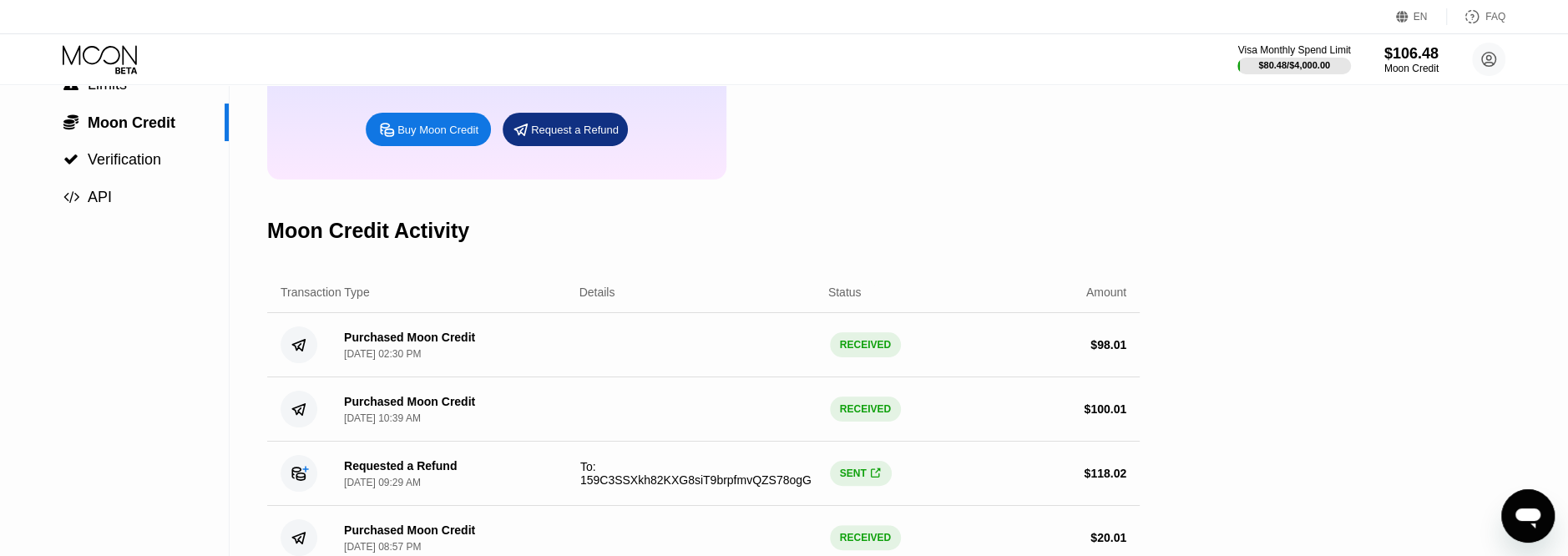 click on "Request a Refund" at bounding box center (574, 129) 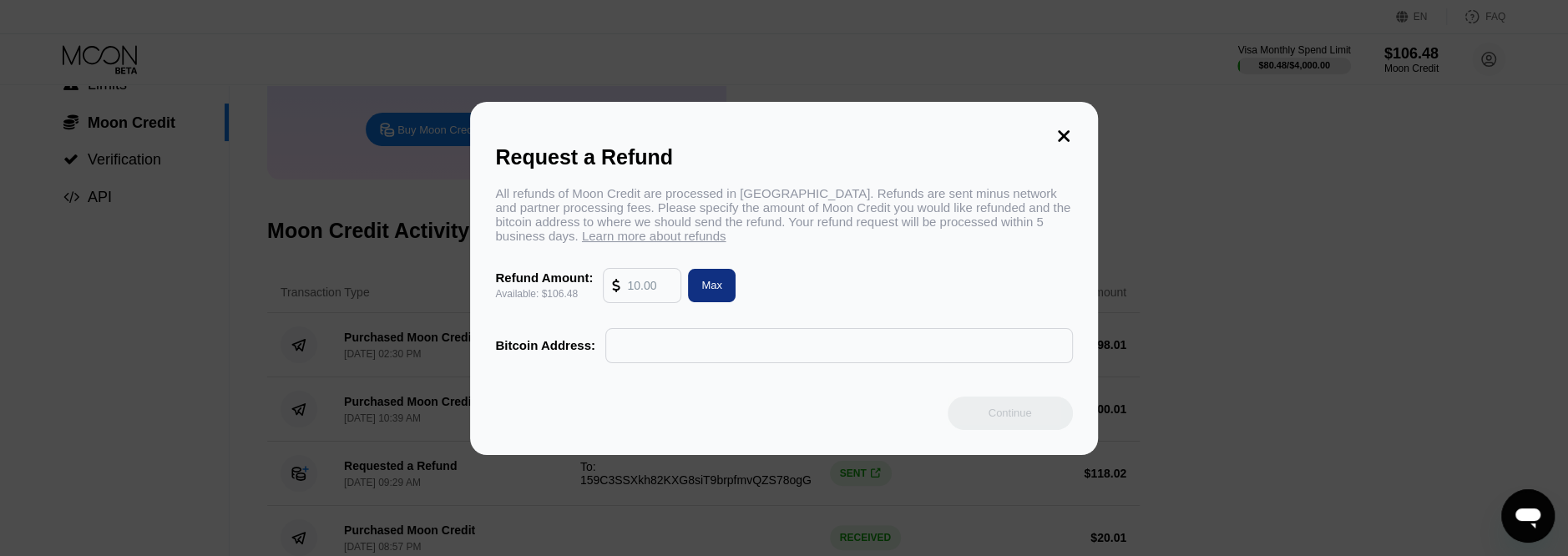click at bounding box center [839, 346] 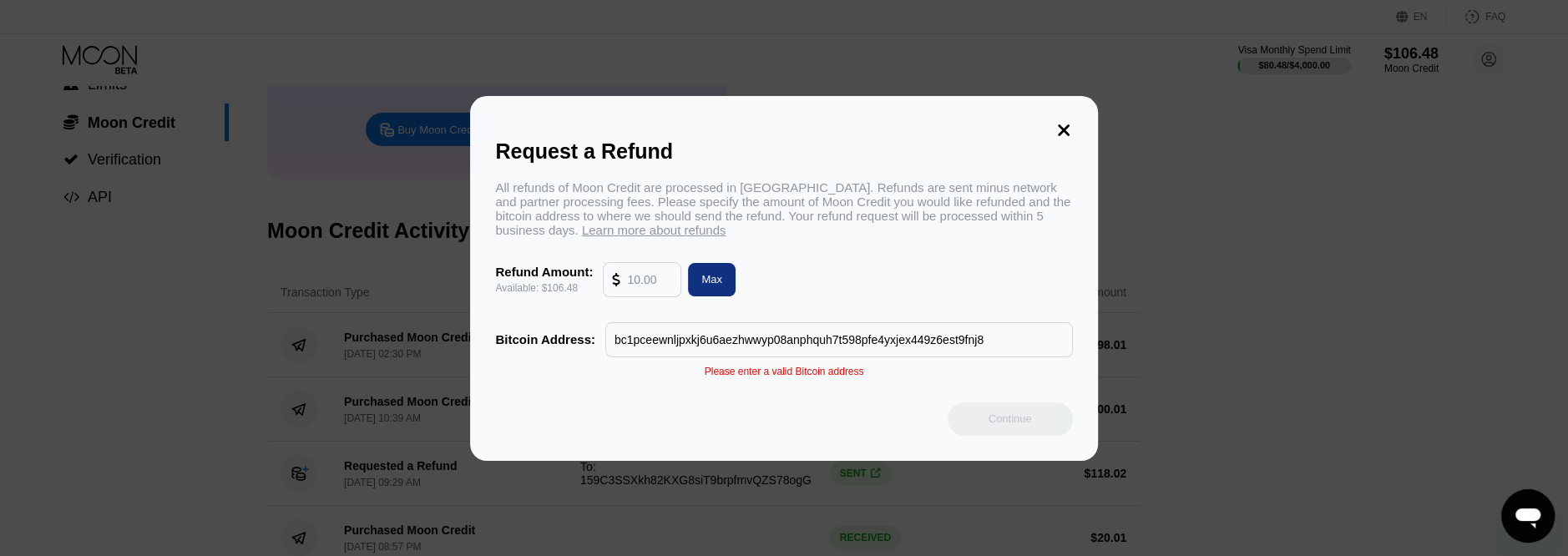 type on "bc1pceewnljpxkj6u6aezhwwyp08anphquh7t598pfe4yxjex449z6est9fnj8" 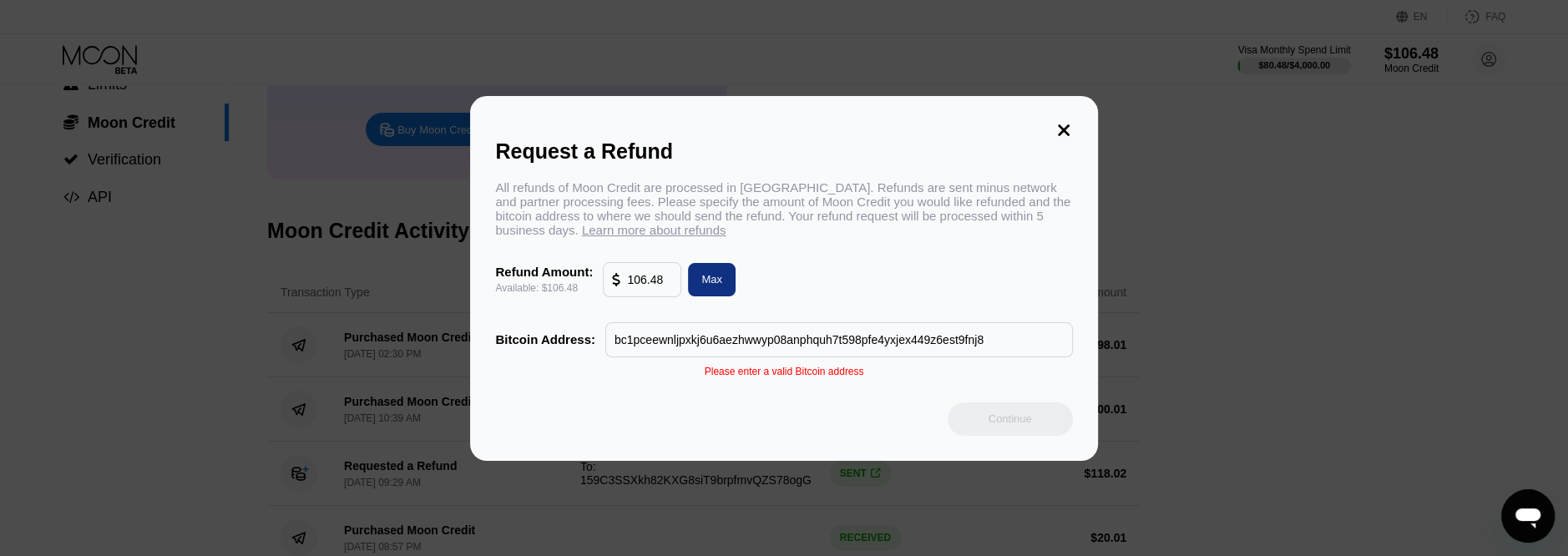 type on "106.48" 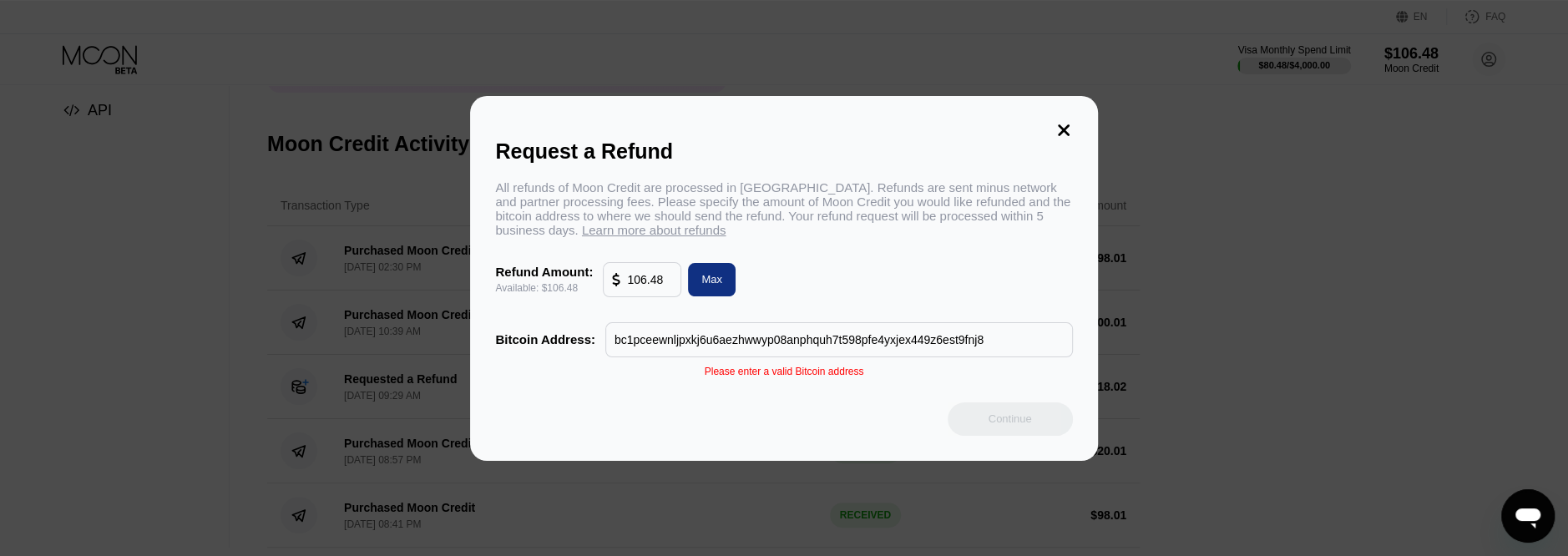 scroll, scrollTop: 352, scrollLeft: 0, axis: vertical 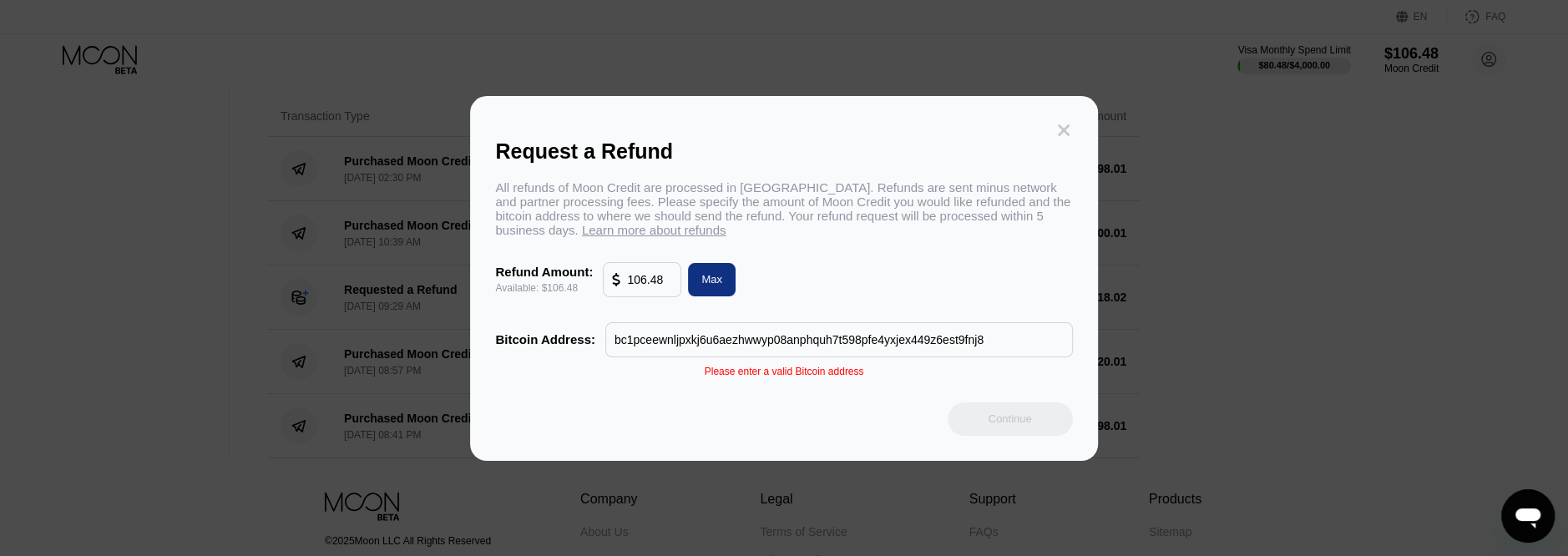 click 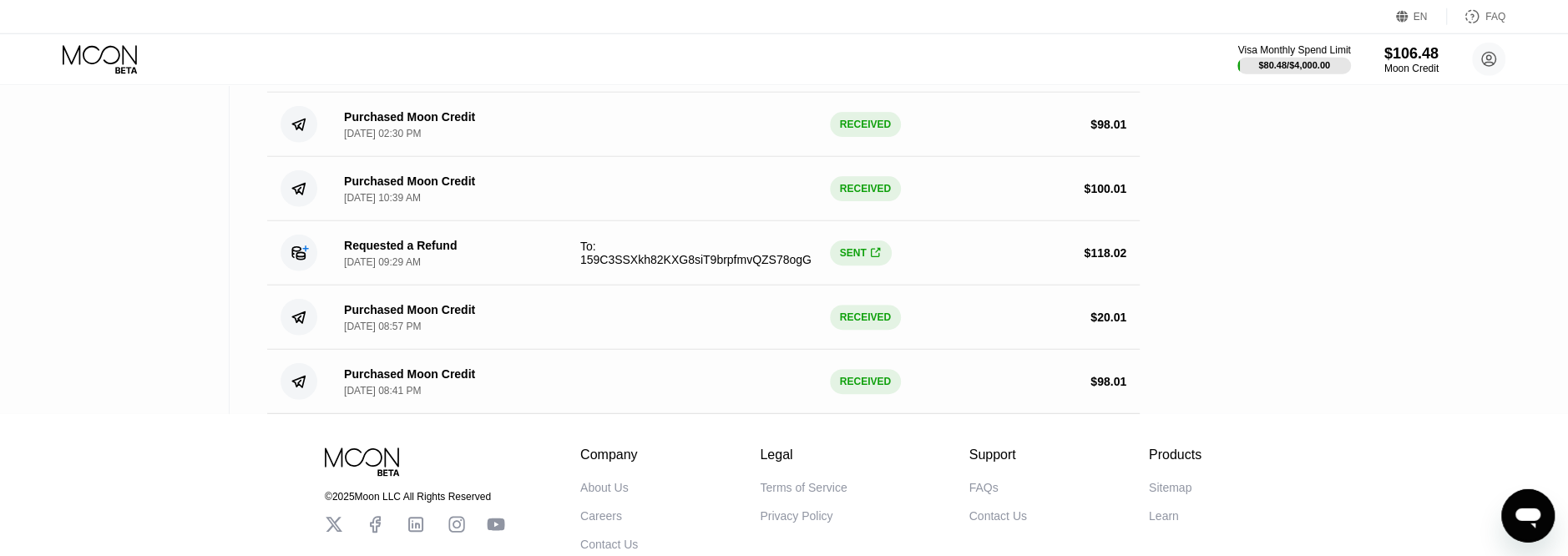 scroll, scrollTop: 481, scrollLeft: 0, axis: vertical 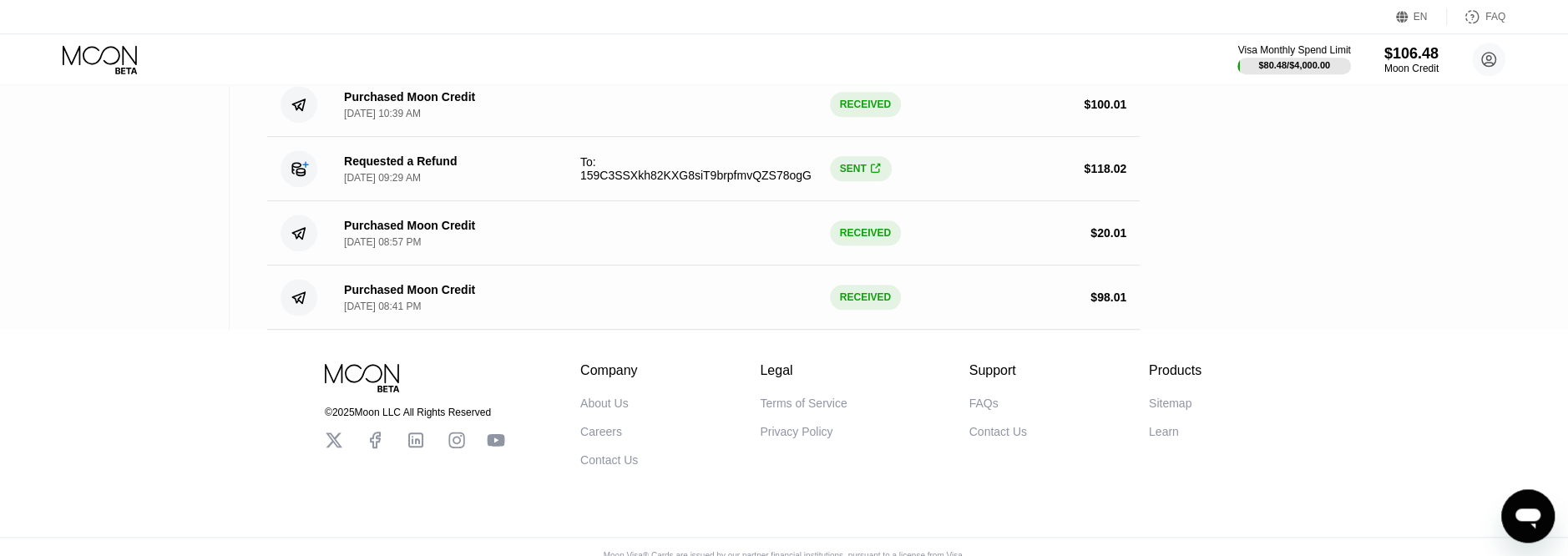 click on "SENT " at bounding box center (861, 169) 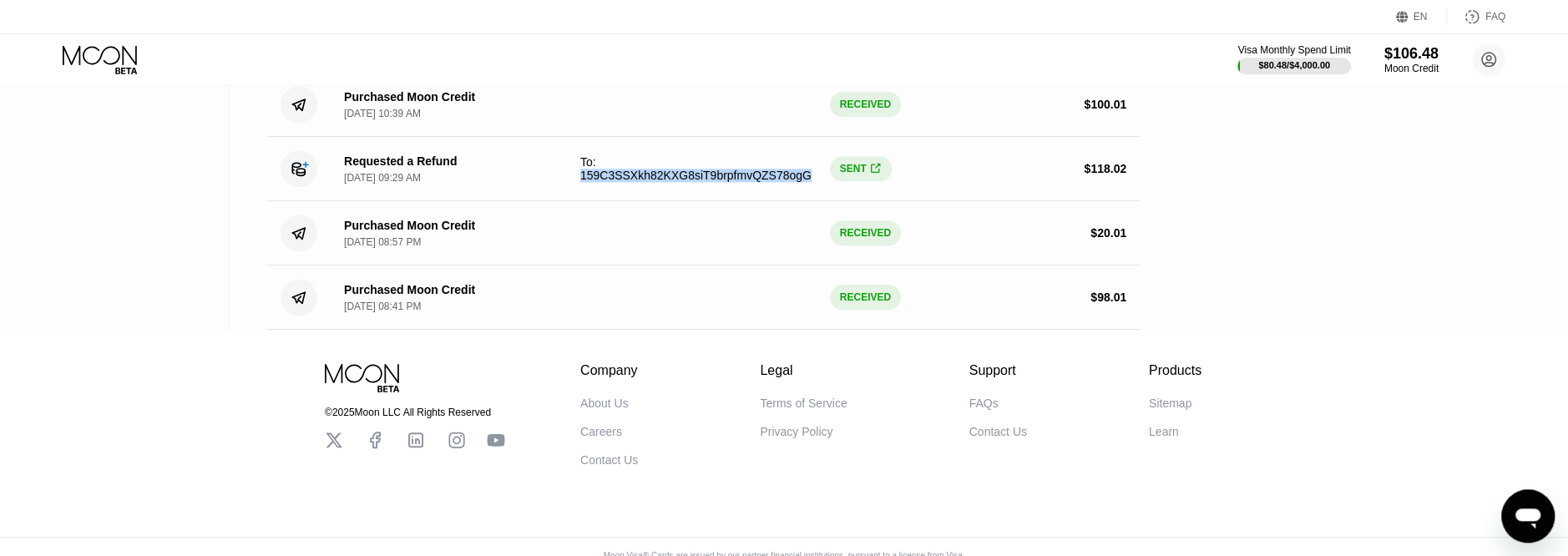 drag, startPoint x: 583, startPoint y: 192, endPoint x: 798, endPoint y: 192, distance: 215 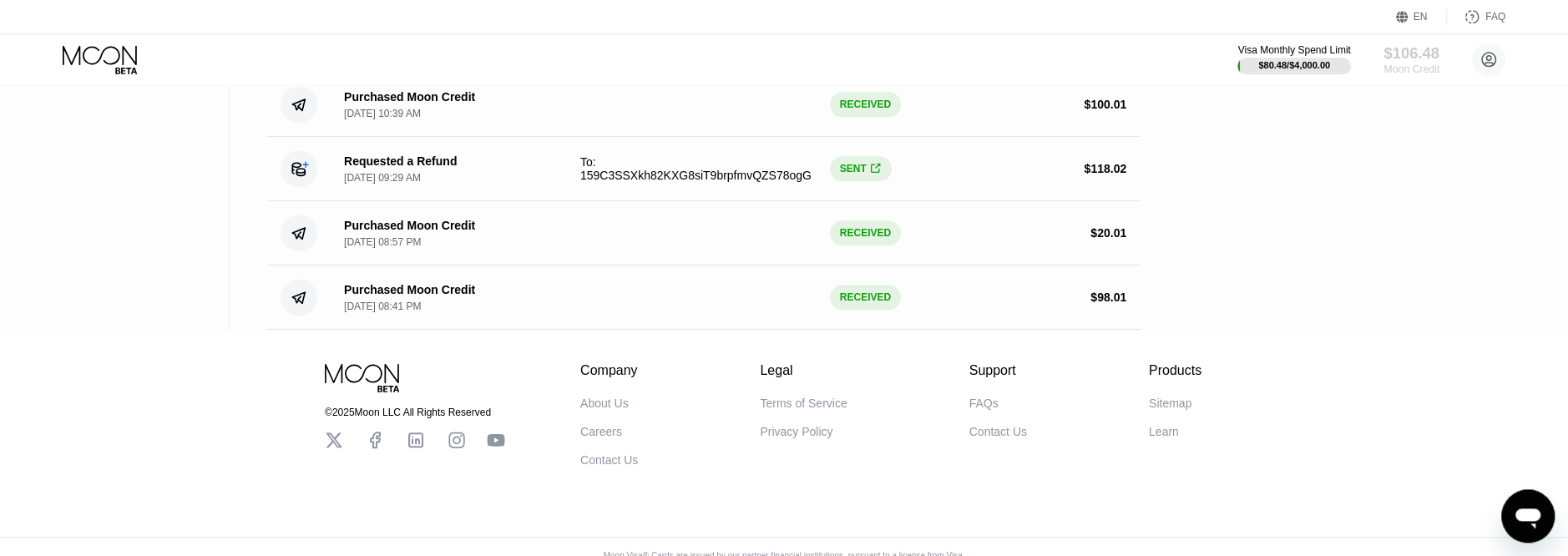 click on "$106.48" at bounding box center [1411, 53] 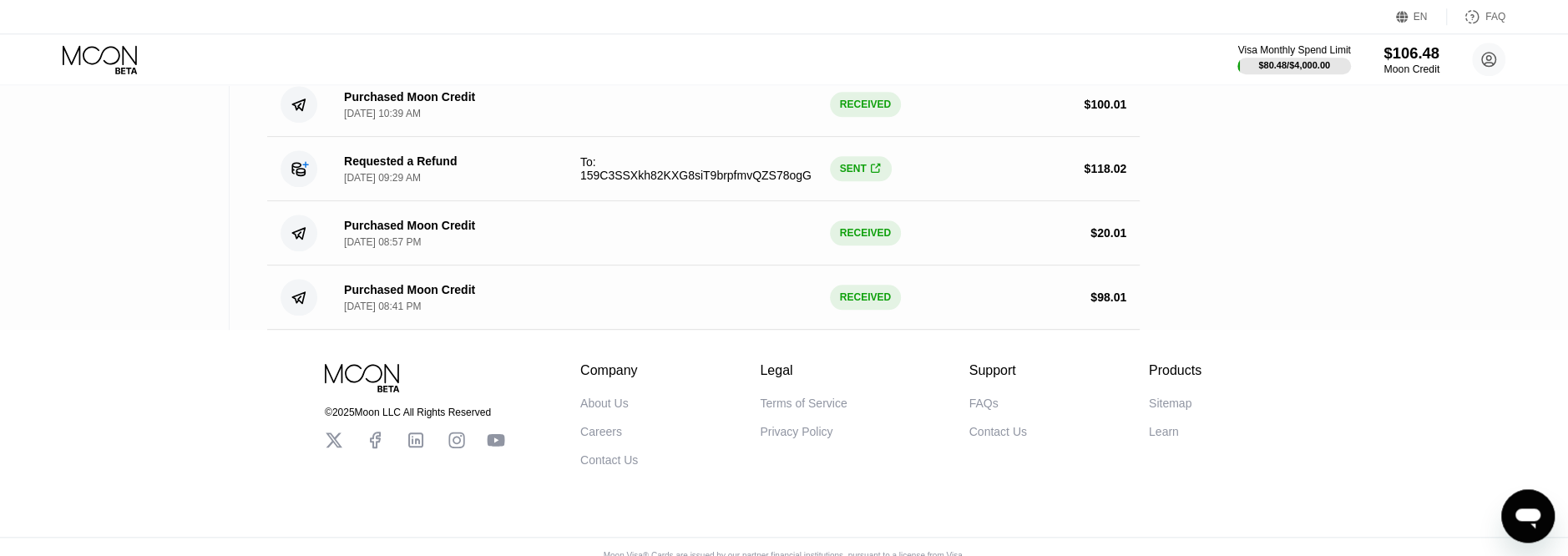 click on "$106.48" at bounding box center [1411, 53] 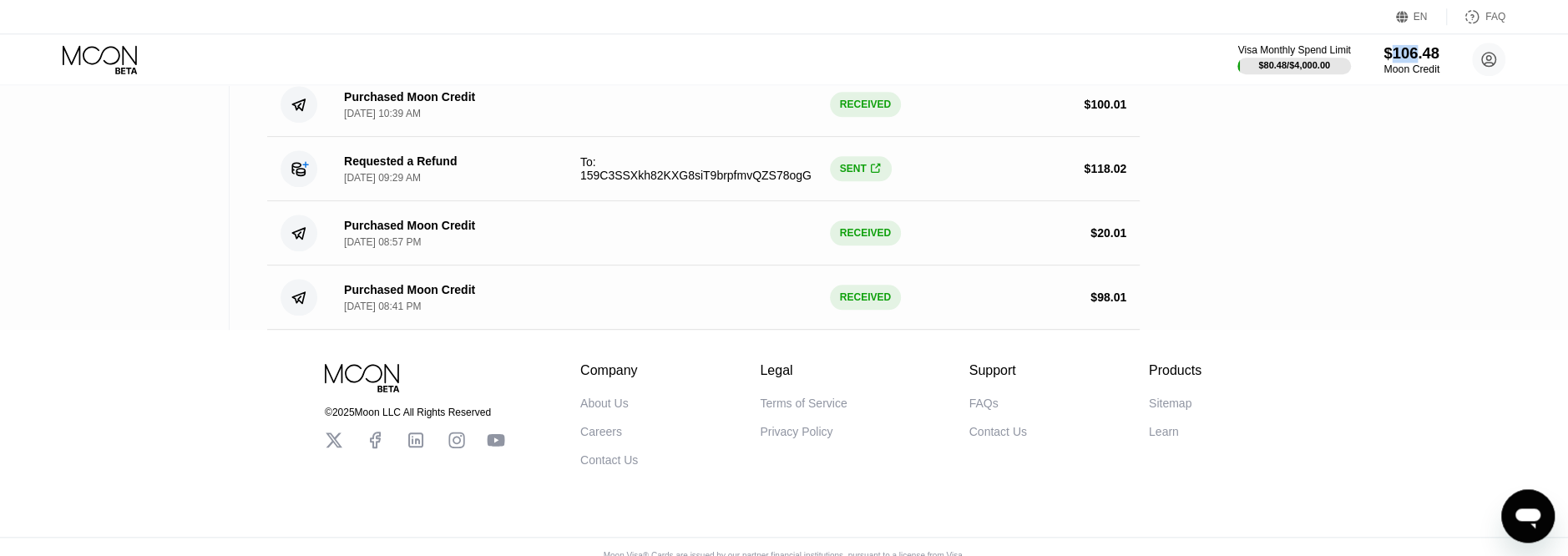 click on "$106.48" at bounding box center (1411, 53) 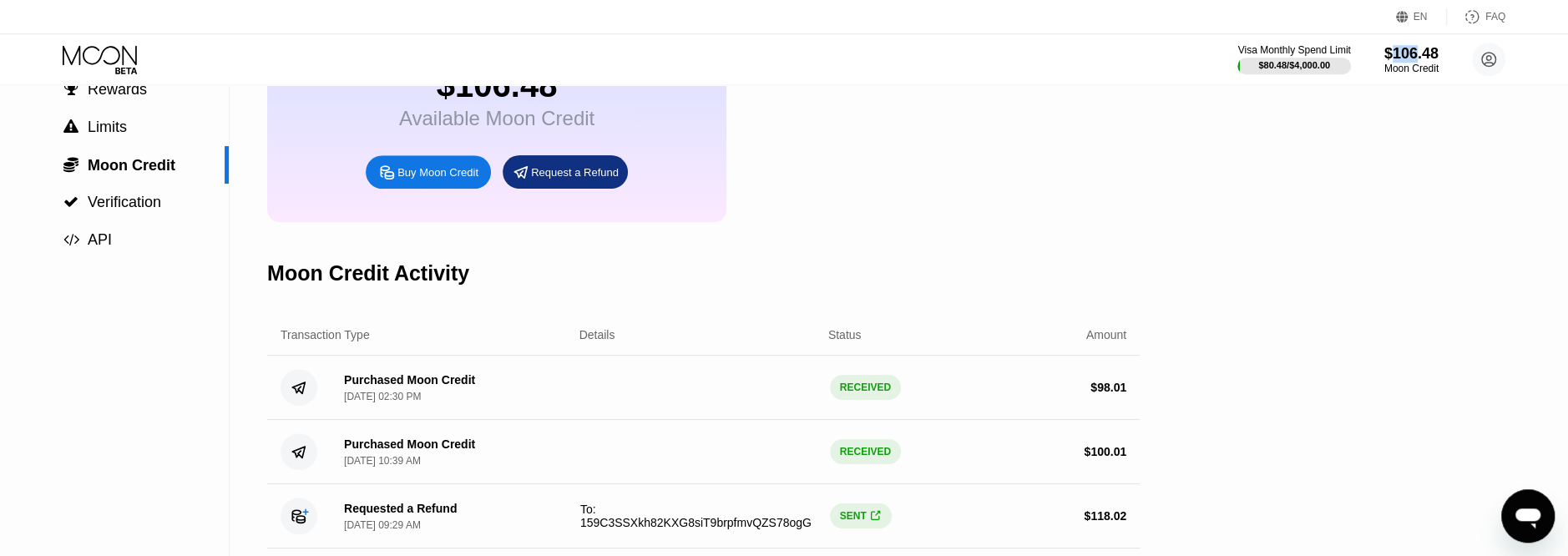 scroll, scrollTop: 40, scrollLeft: 0, axis: vertical 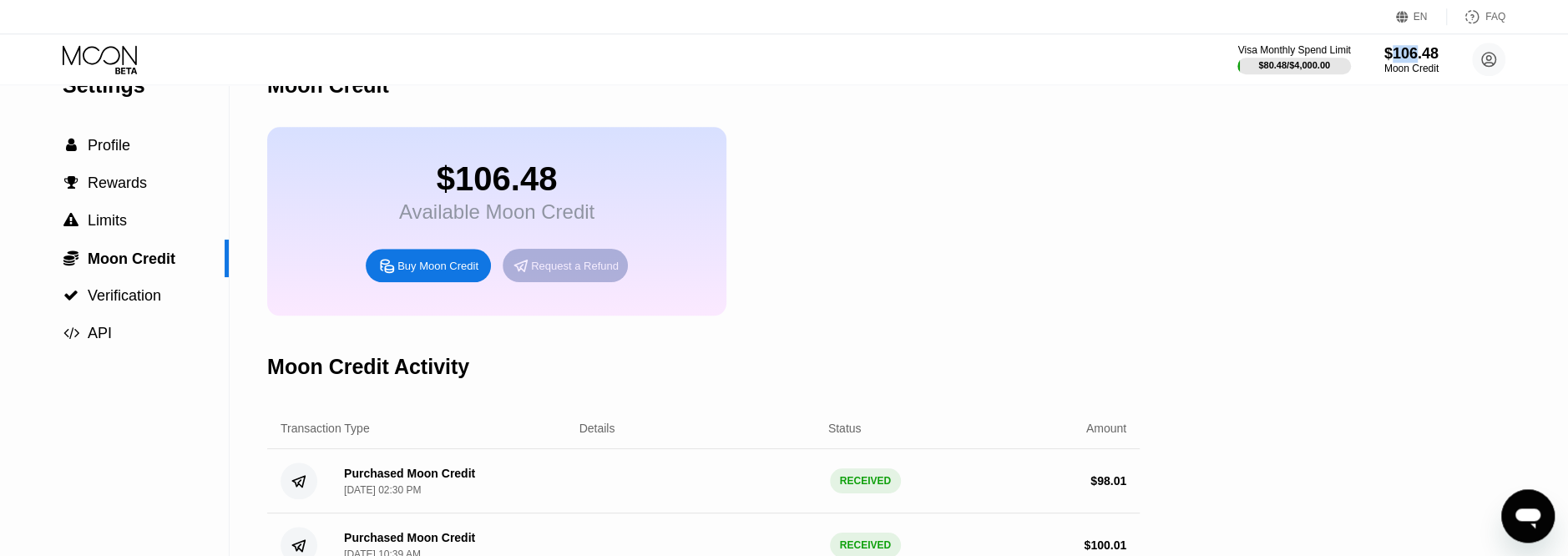click on "Request a Refund" at bounding box center [574, 265] 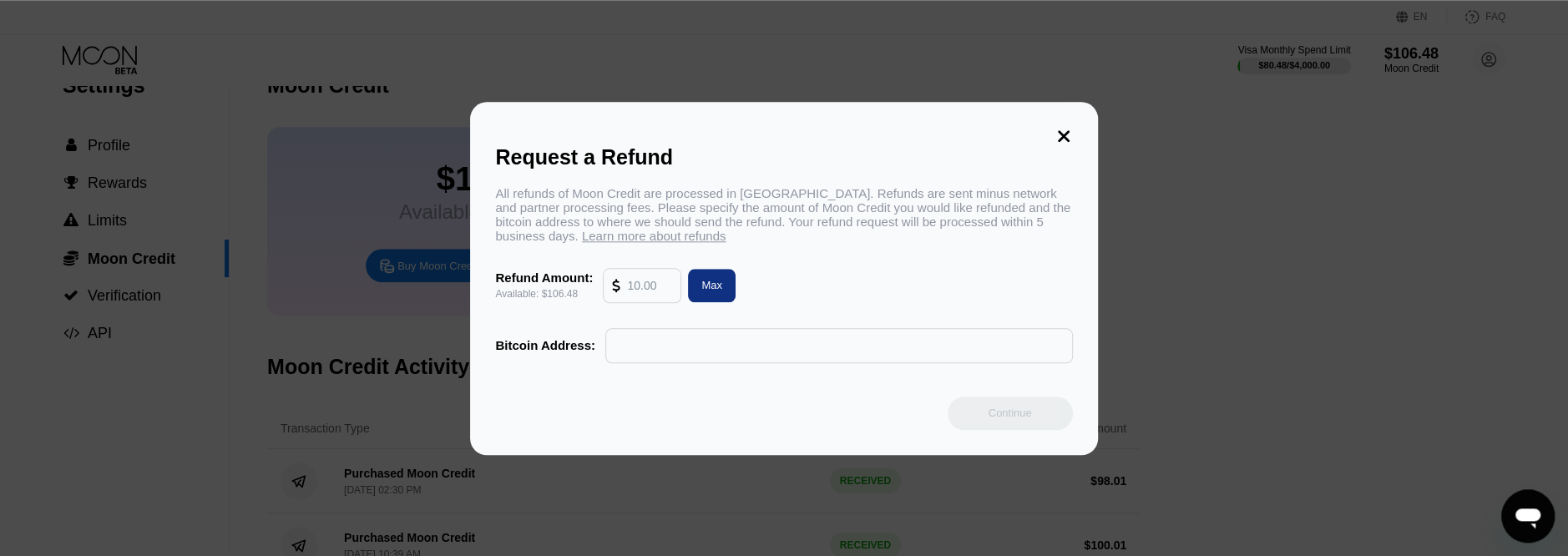 click at bounding box center (839, 346) 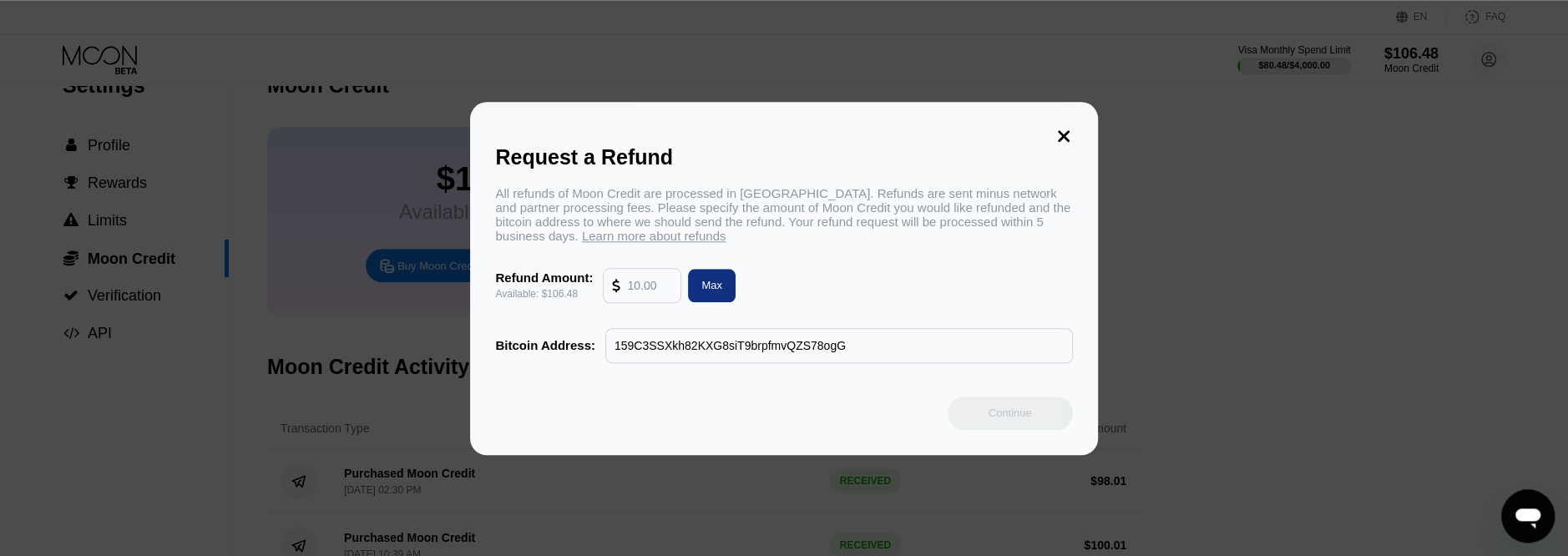 type on "159C3SSXkh82KXG8siT9brpfmvQZS78ogG" 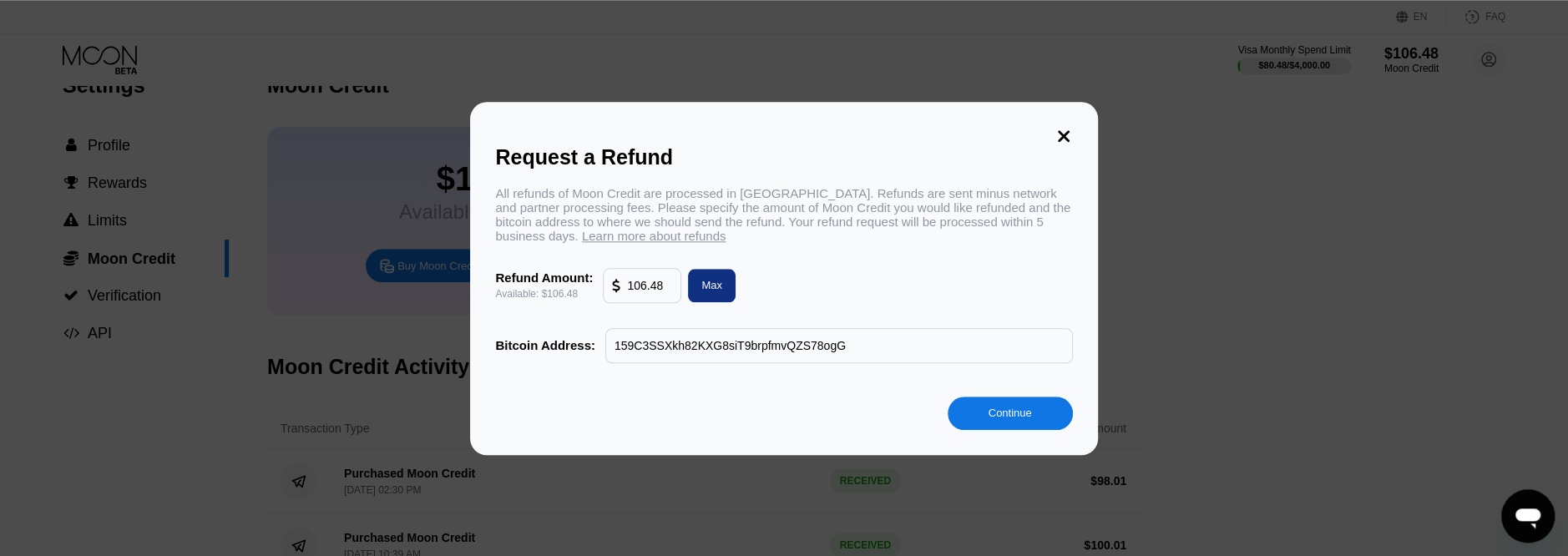 click on "Continue" at bounding box center [1010, 412] 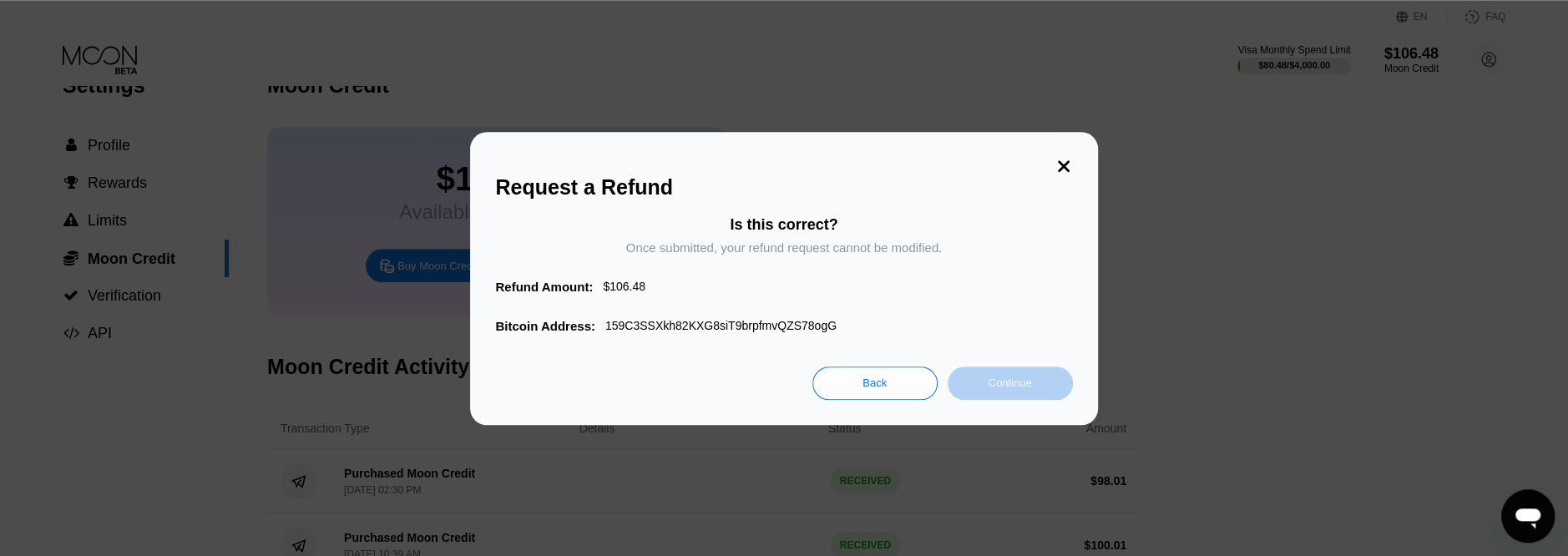 click on "Continue" at bounding box center [1010, 383] 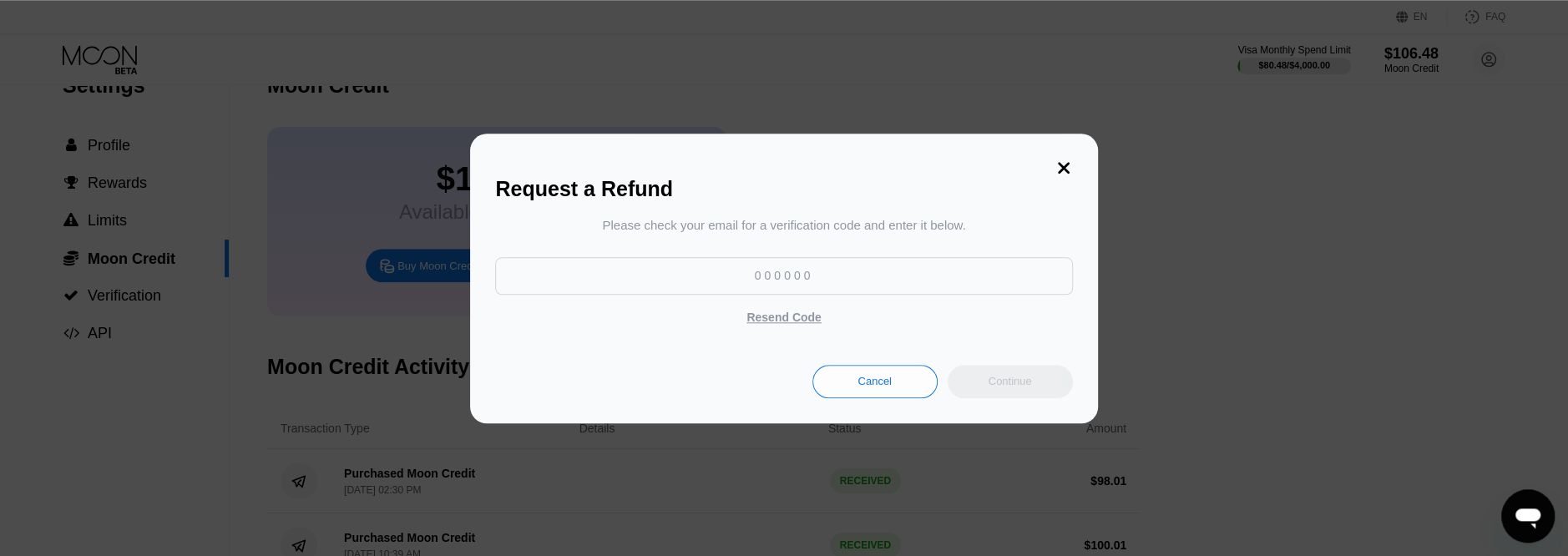 click at bounding box center [783, 275] 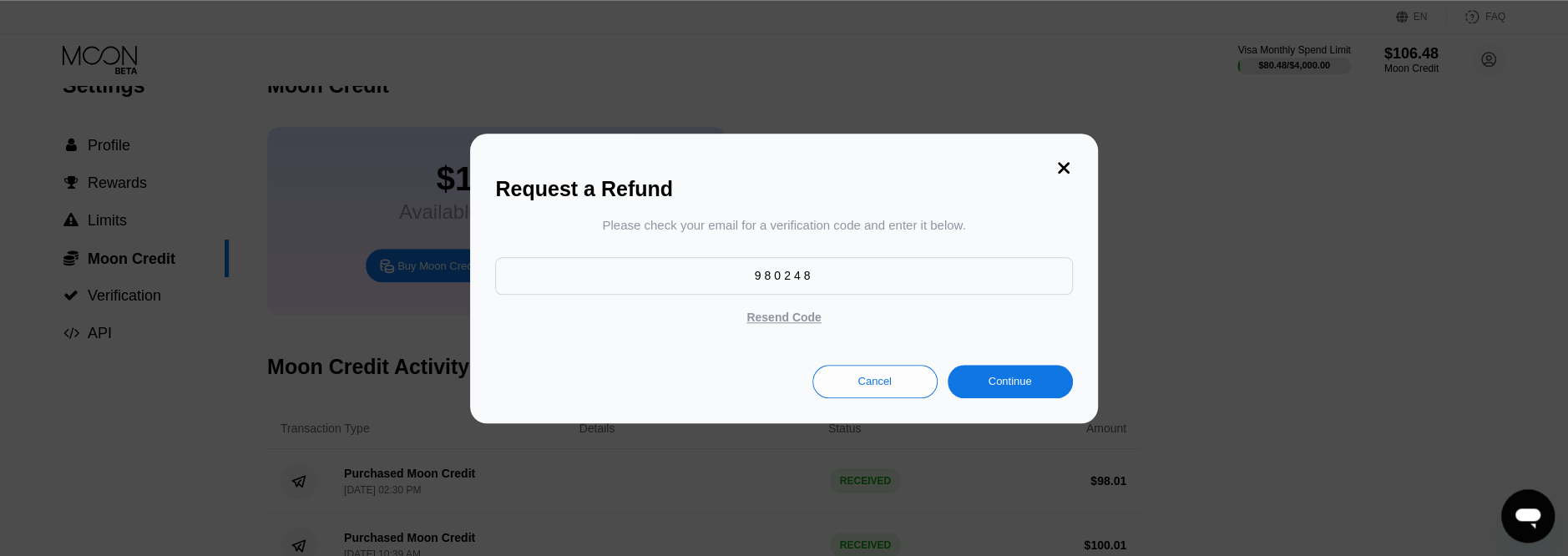 type on "980248" 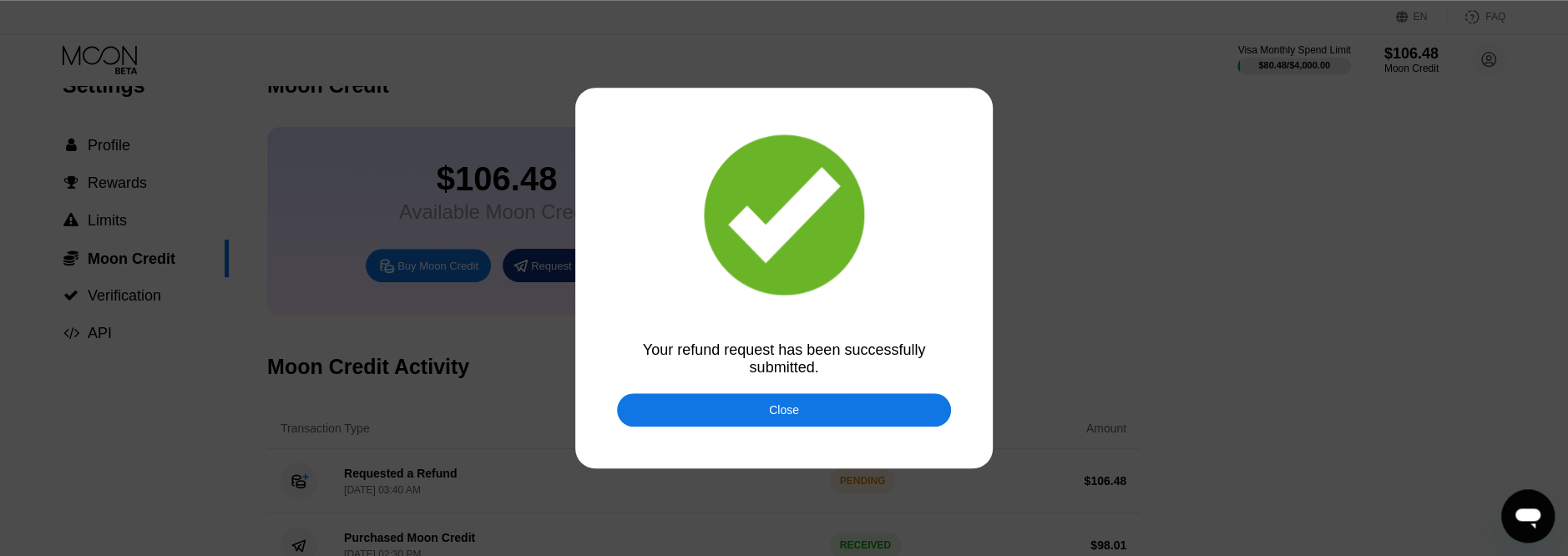 click on "Close" at bounding box center [784, 410] 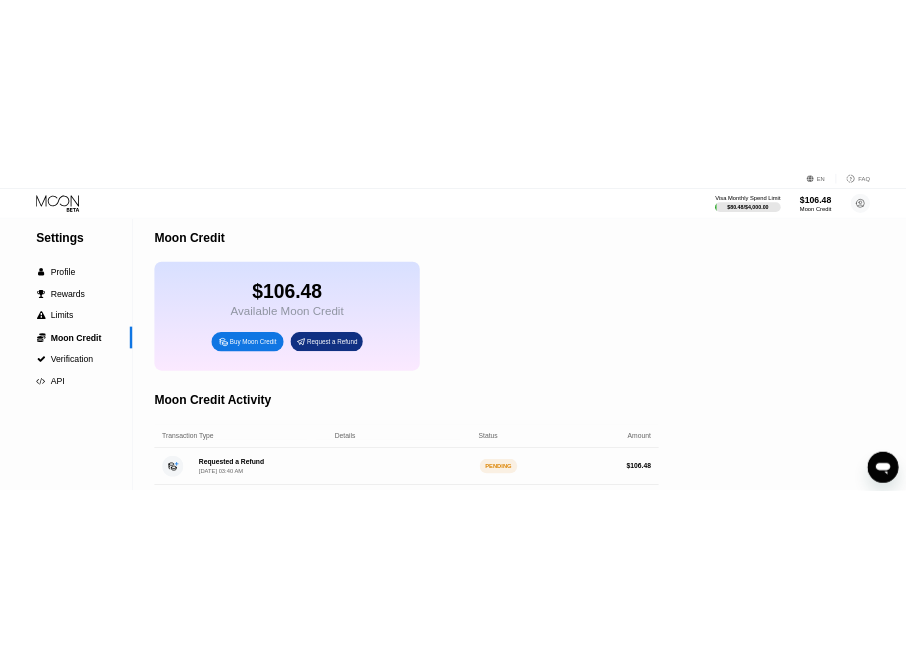 scroll, scrollTop: 0, scrollLeft: 0, axis: both 